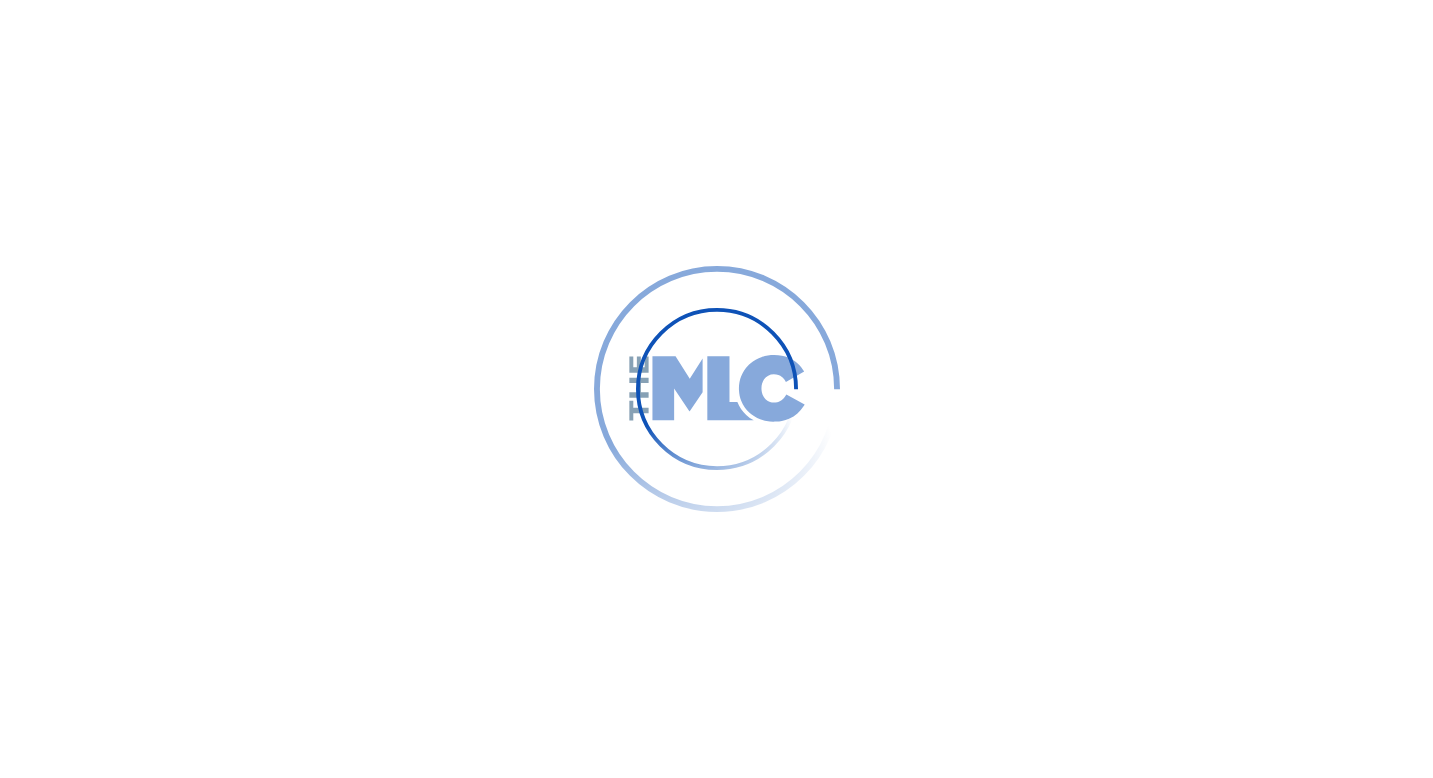 scroll, scrollTop: 0, scrollLeft: 0, axis: both 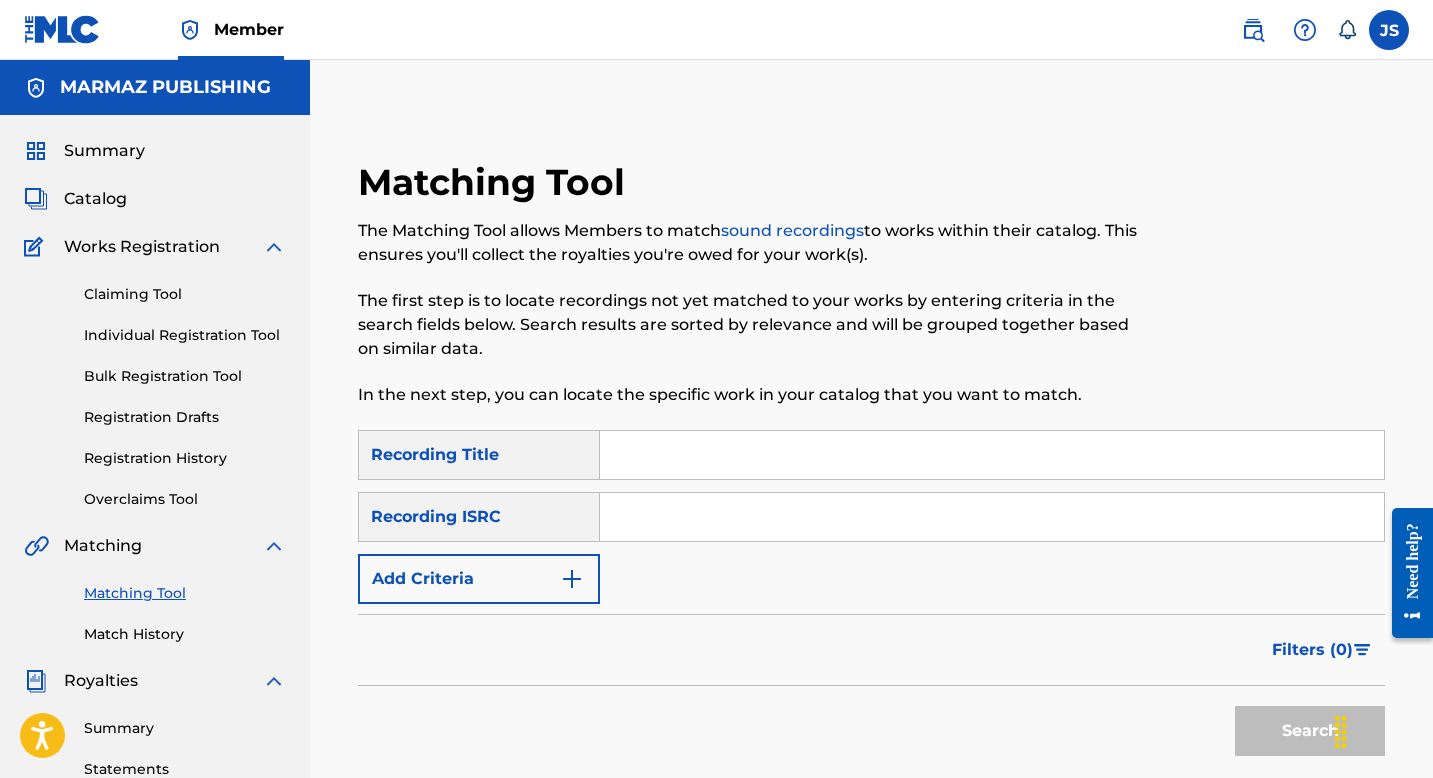 click at bounding box center (992, 455) 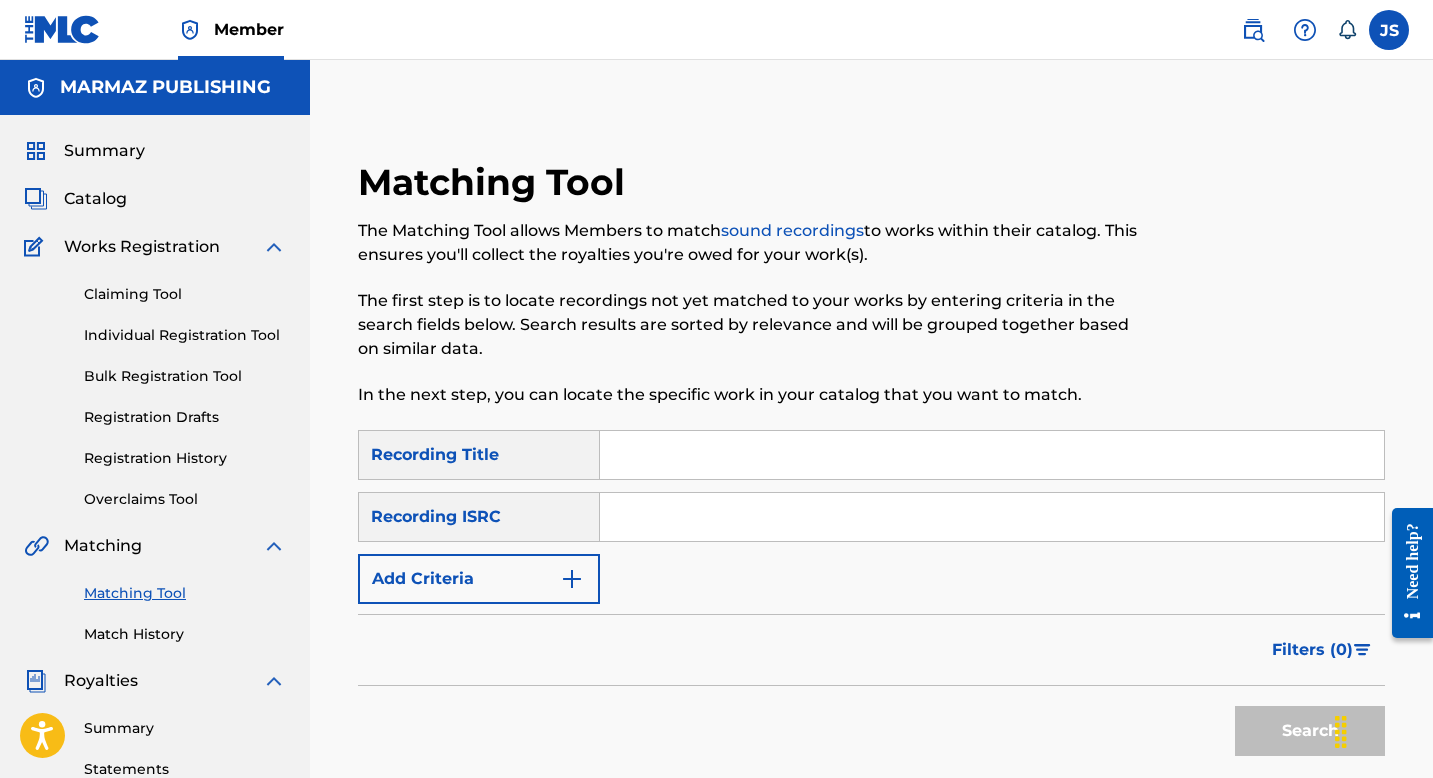 type on "CARITAS TRISTES" 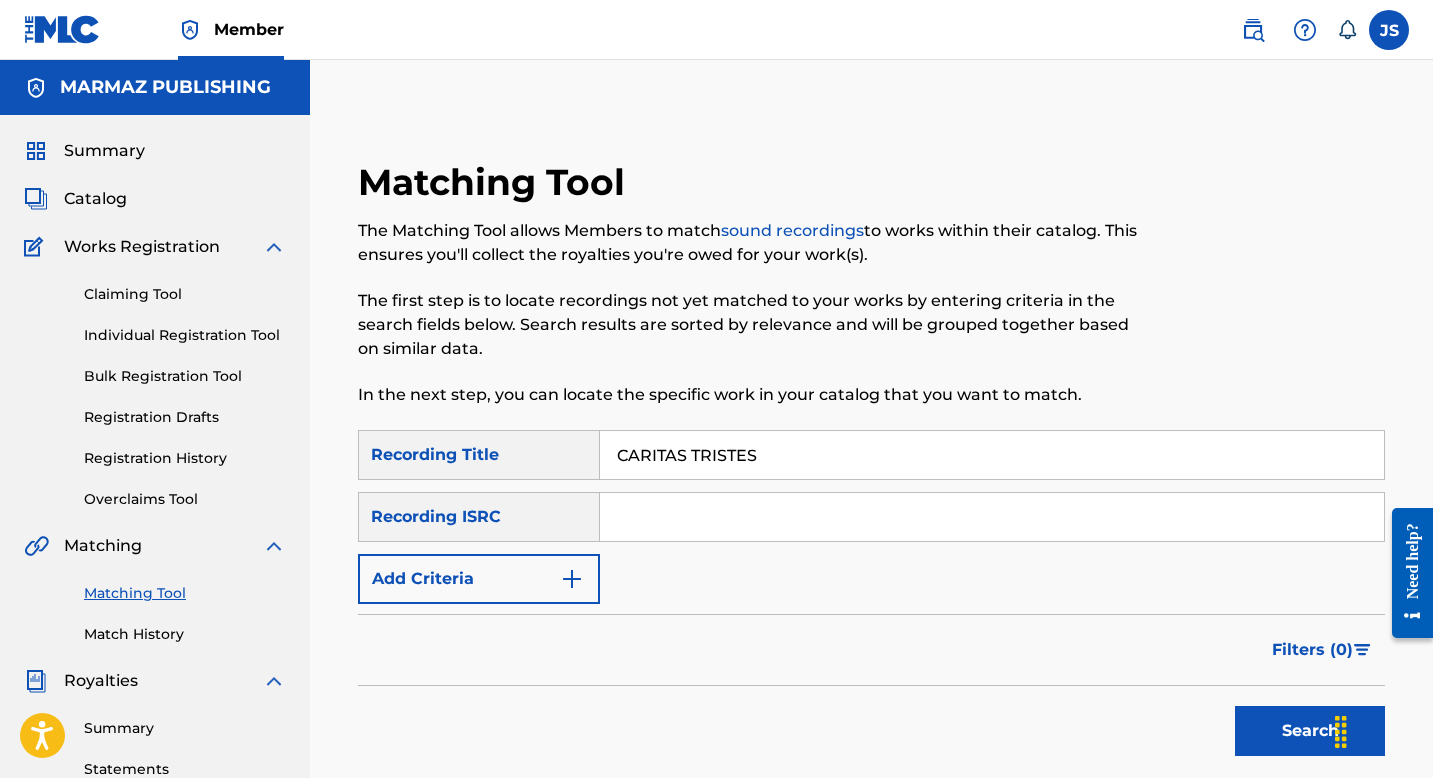 click on "Search" at bounding box center [1310, 731] 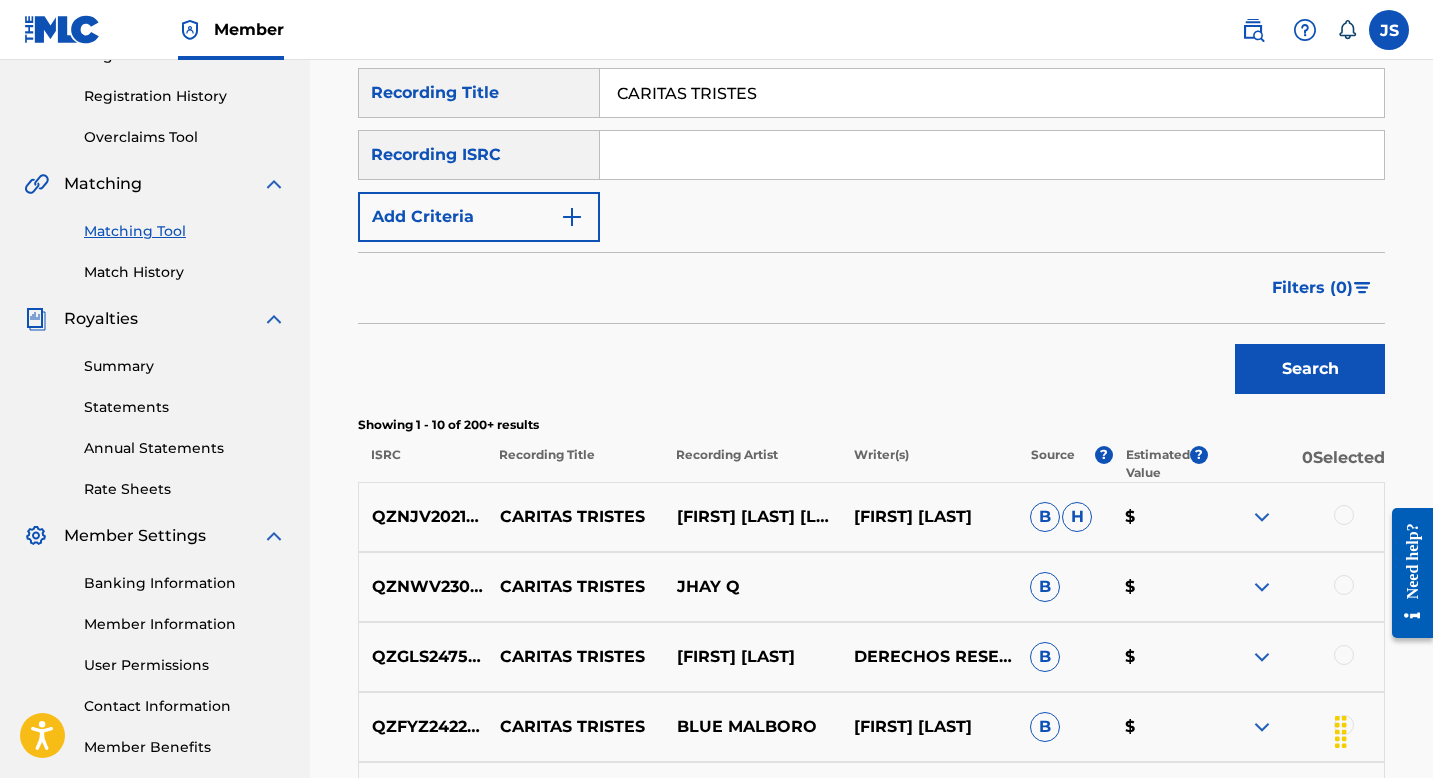 scroll, scrollTop: 363, scrollLeft: 0, axis: vertical 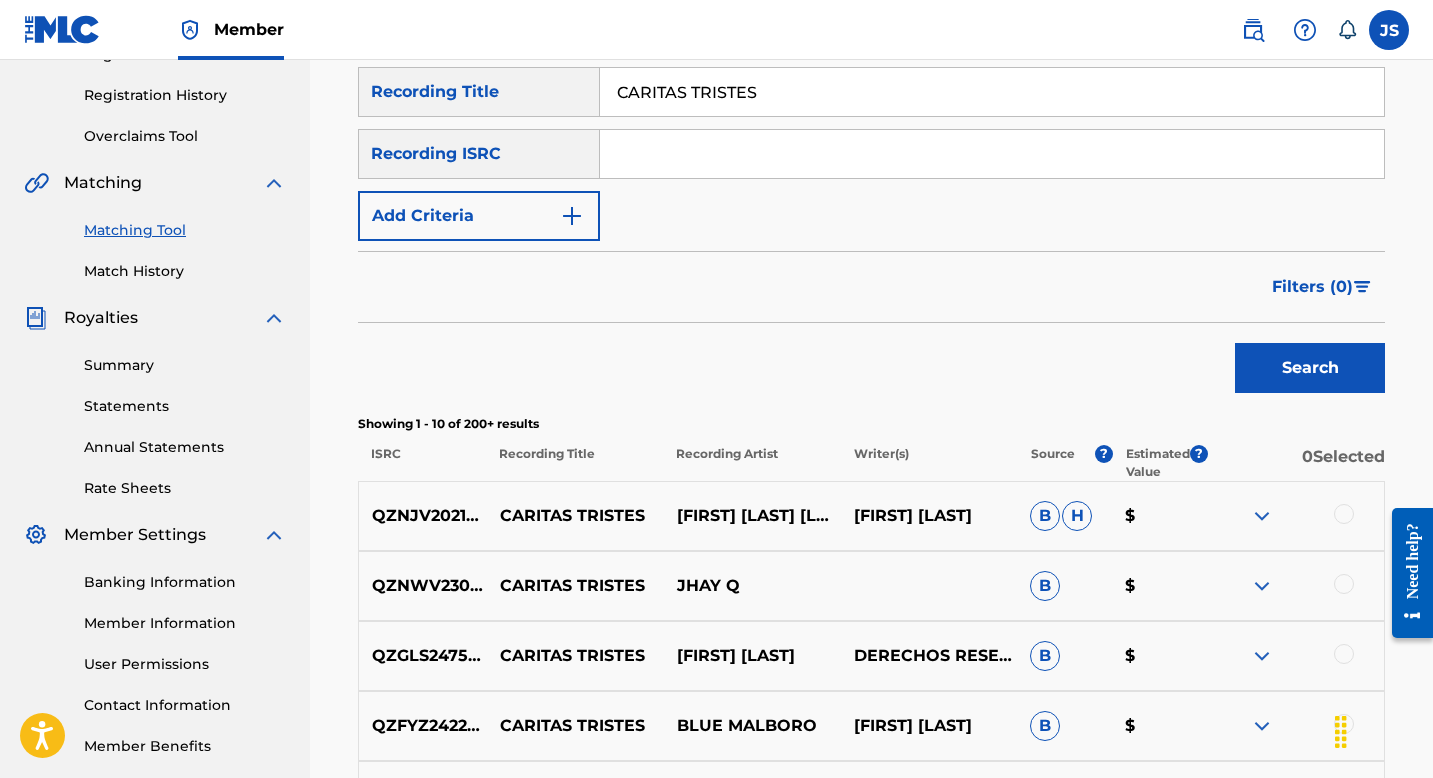 click on "Add Criteria" at bounding box center (479, 216) 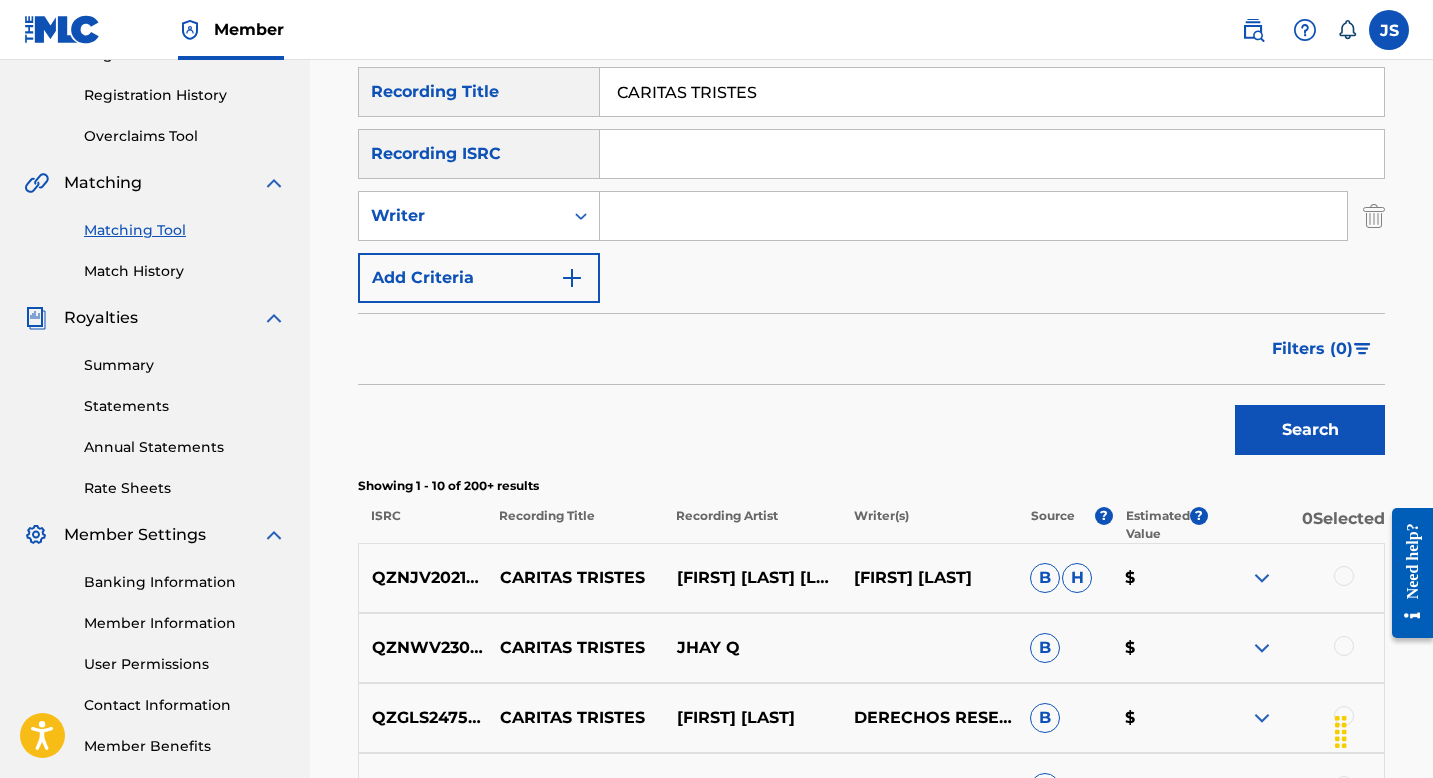 click at bounding box center [973, 216] 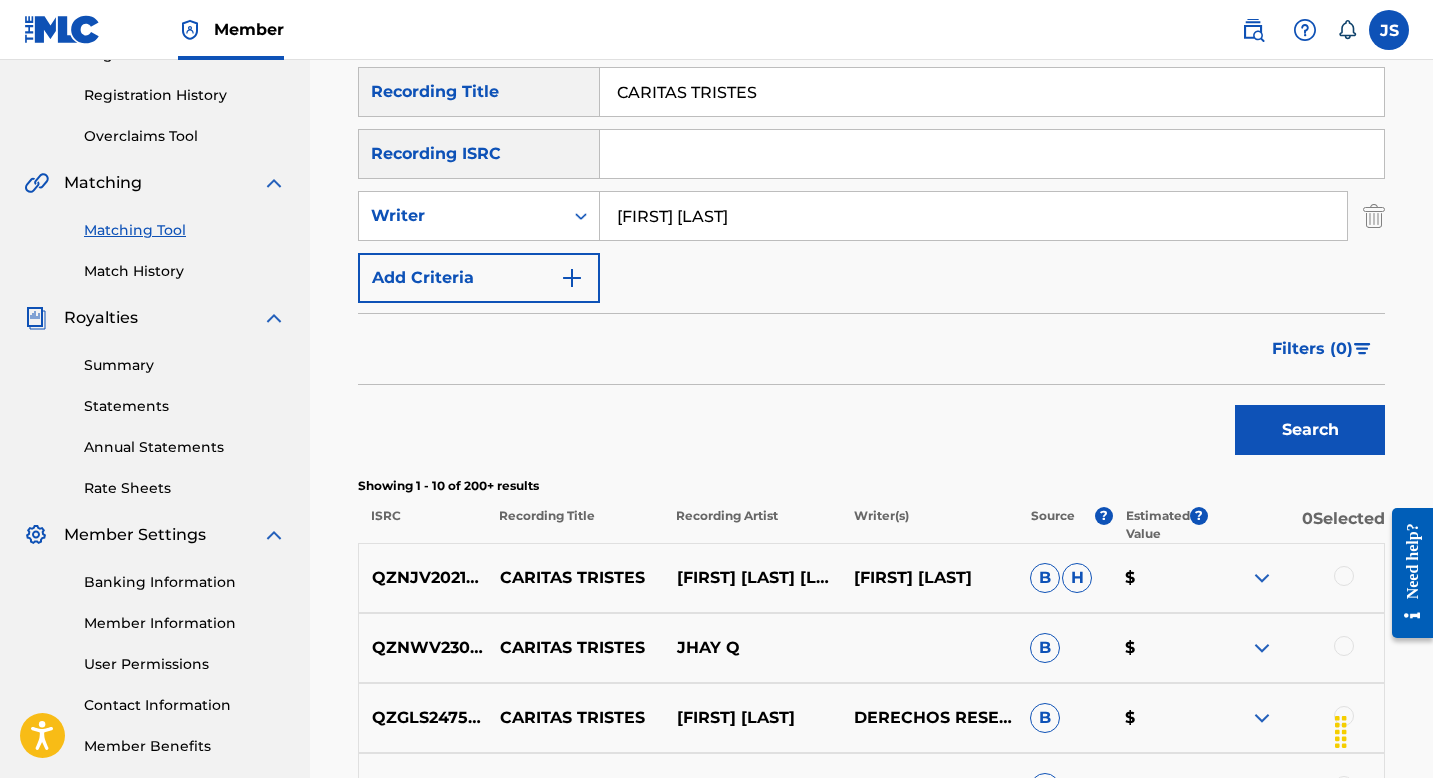click on "Search" at bounding box center (1310, 430) 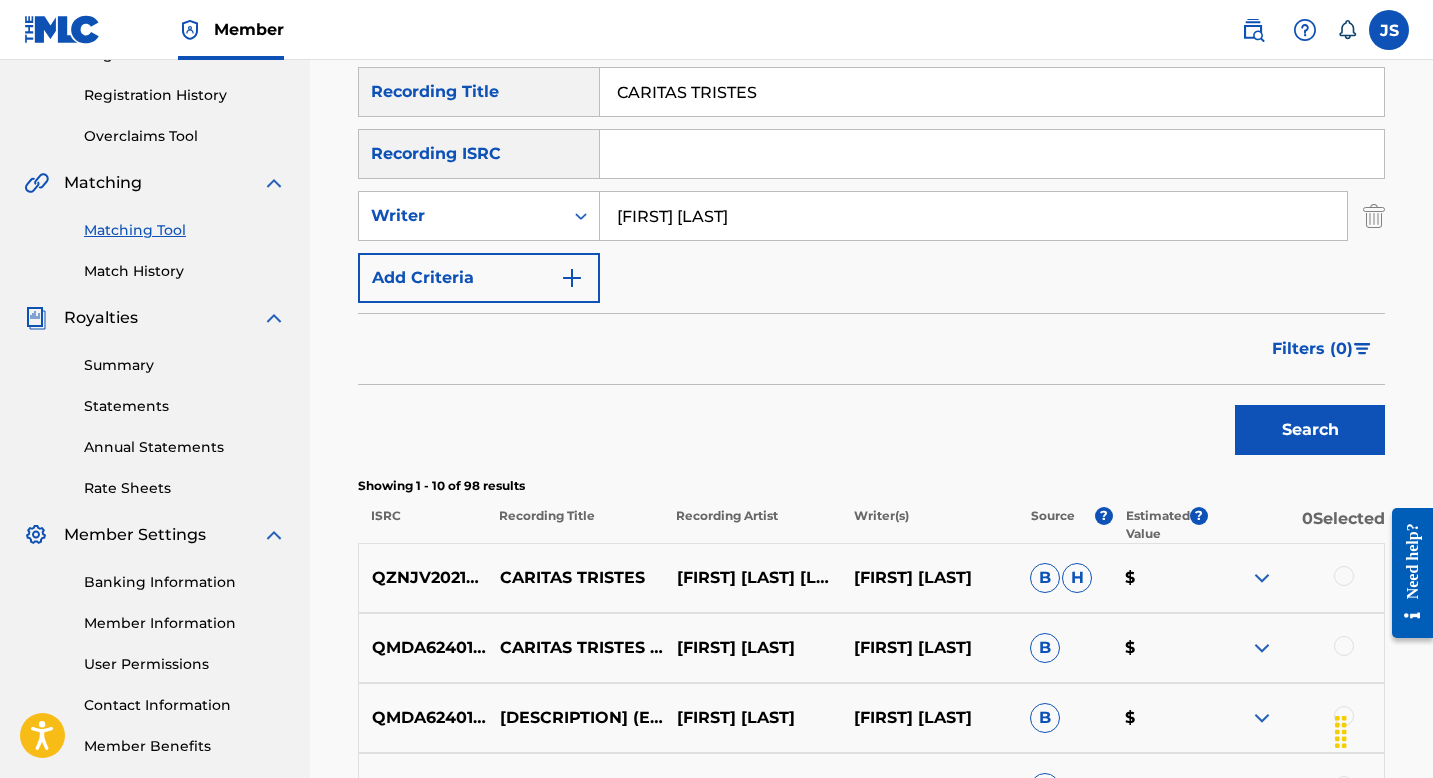 click on "CARITAS TRISTES" at bounding box center [992, 92] 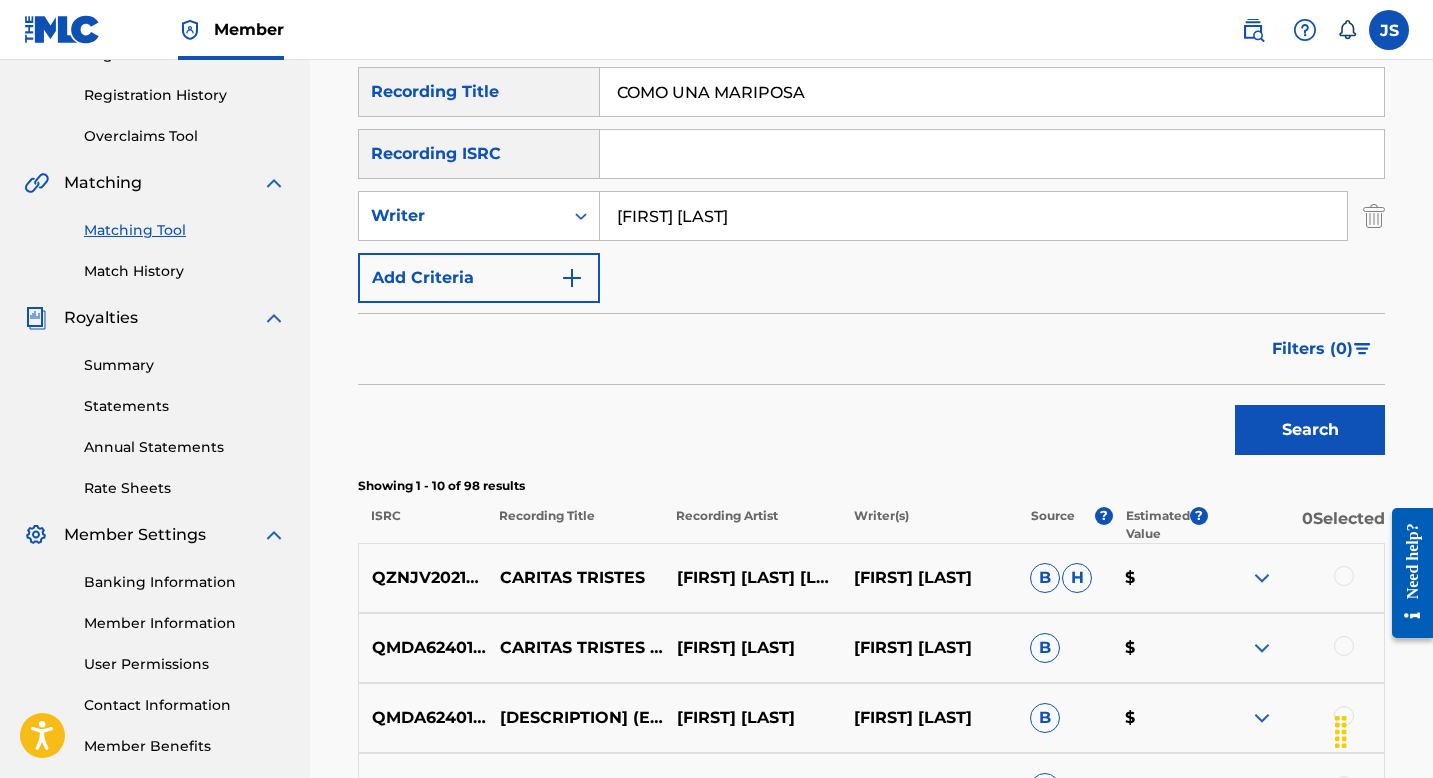 click on "Search" at bounding box center [1310, 430] 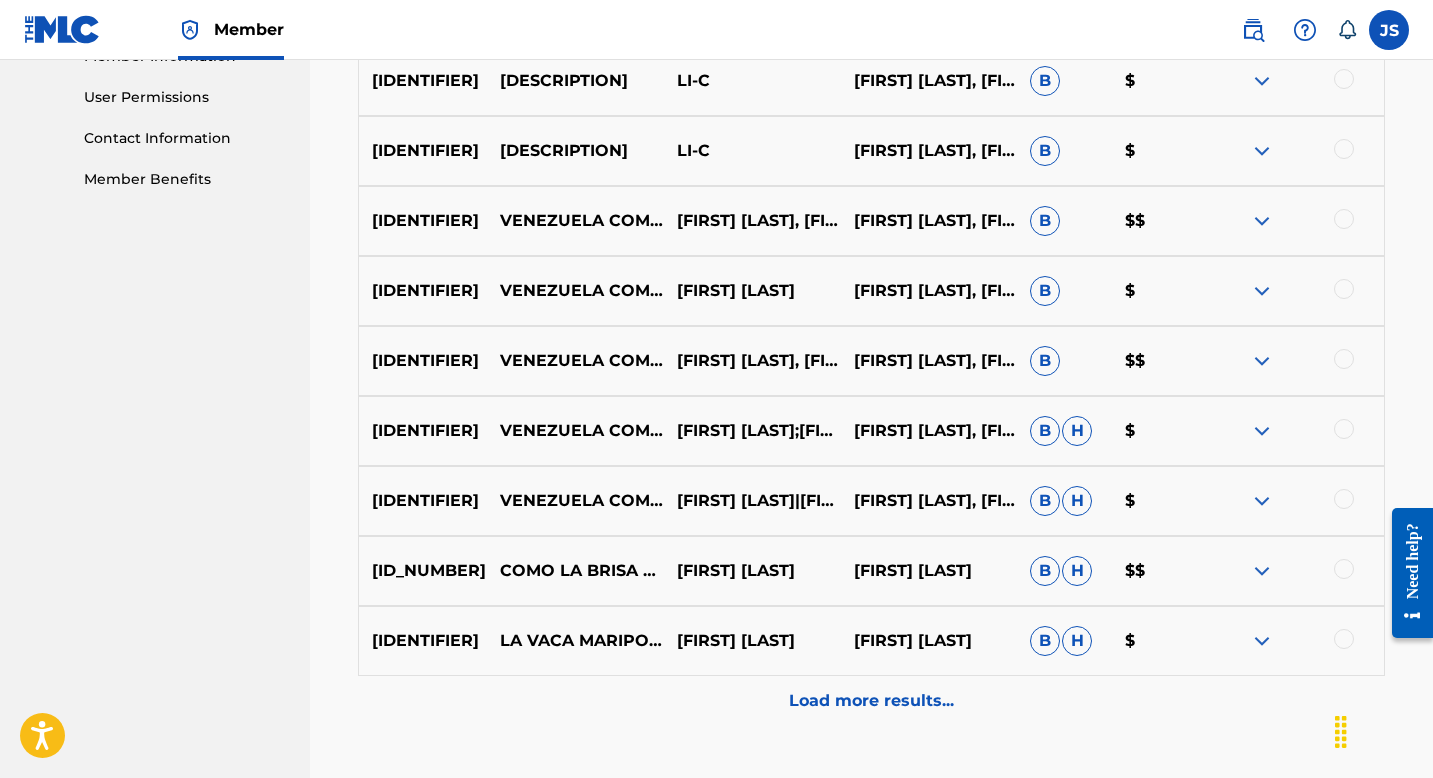 scroll, scrollTop: 931, scrollLeft: 0, axis: vertical 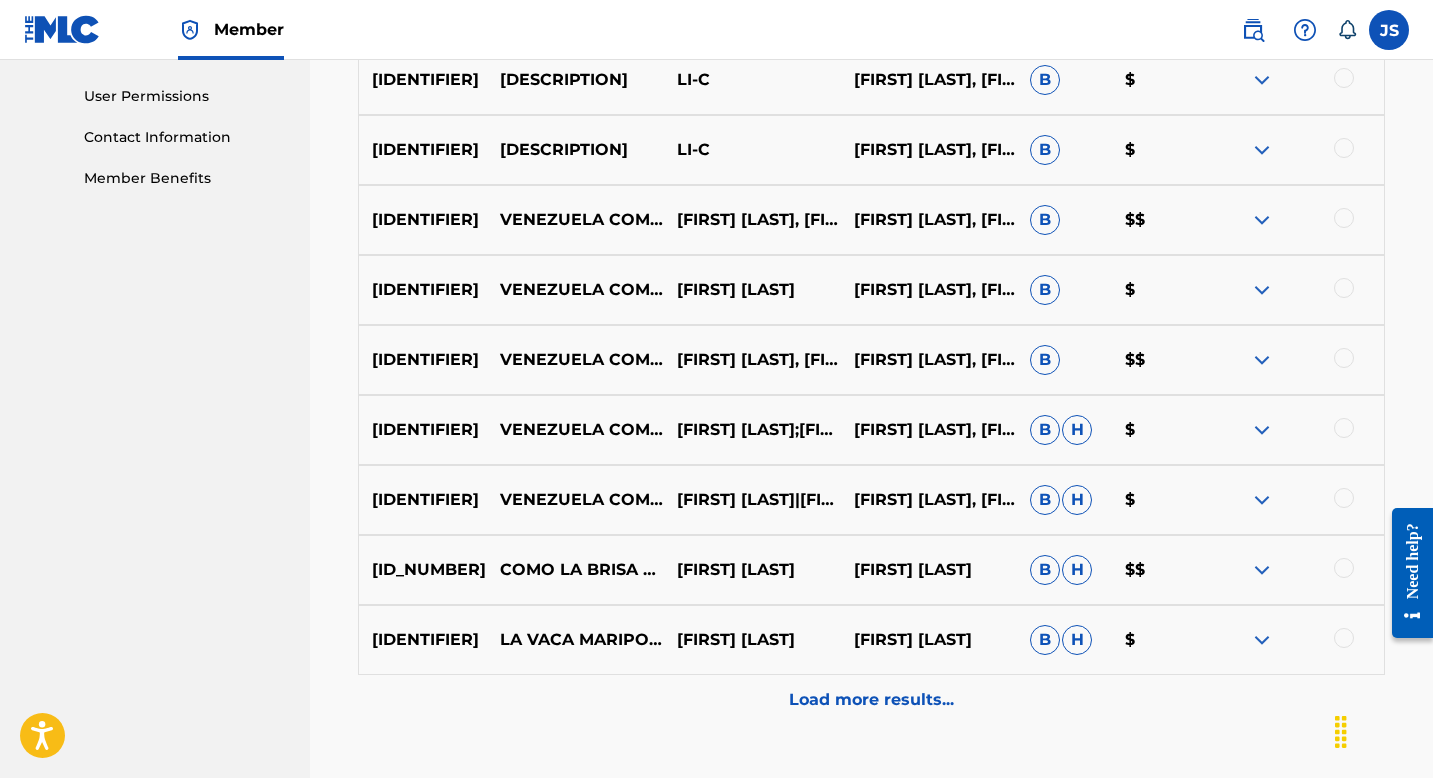 click on "Load more results..." at bounding box center [871, 700] 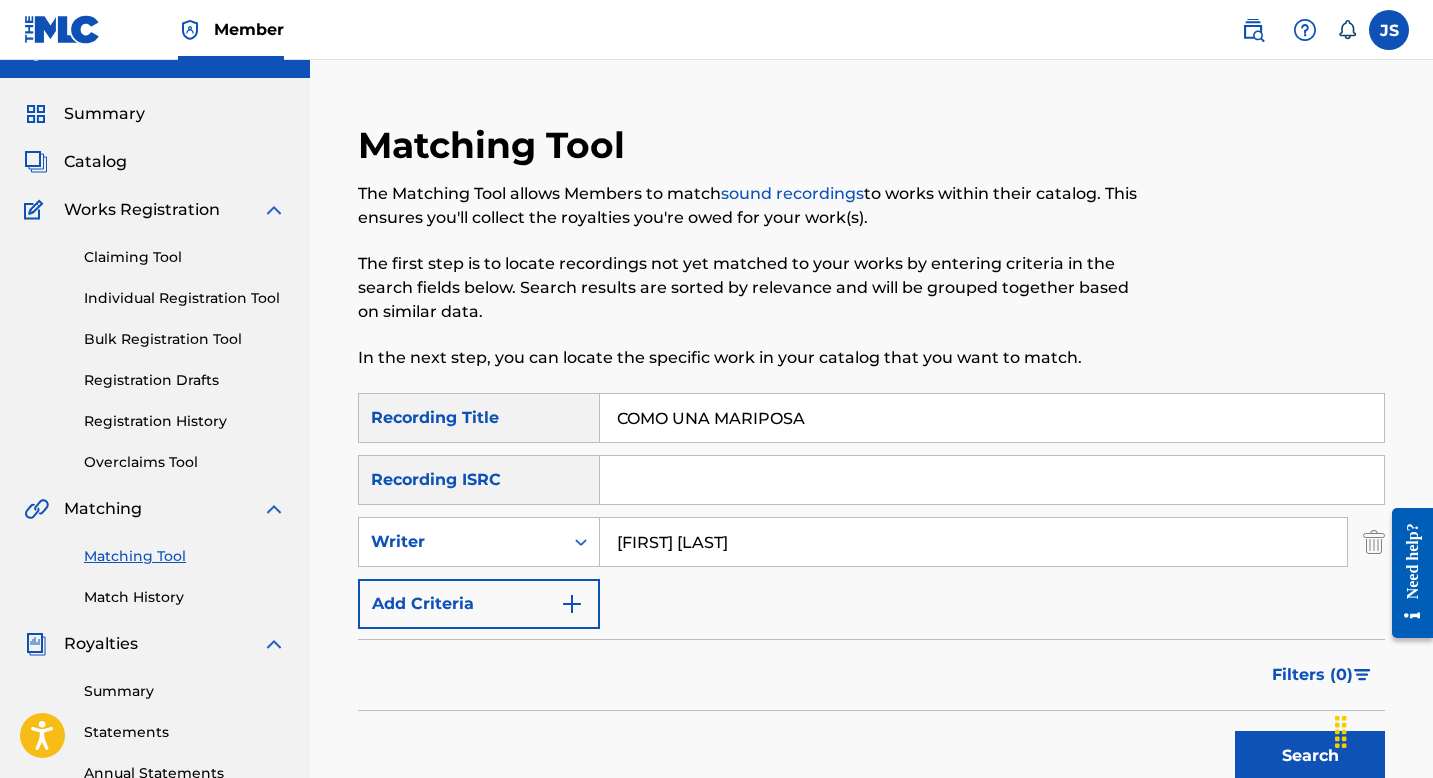 scroll, scrollTop: 0, scrollLeft: 0, axis: both 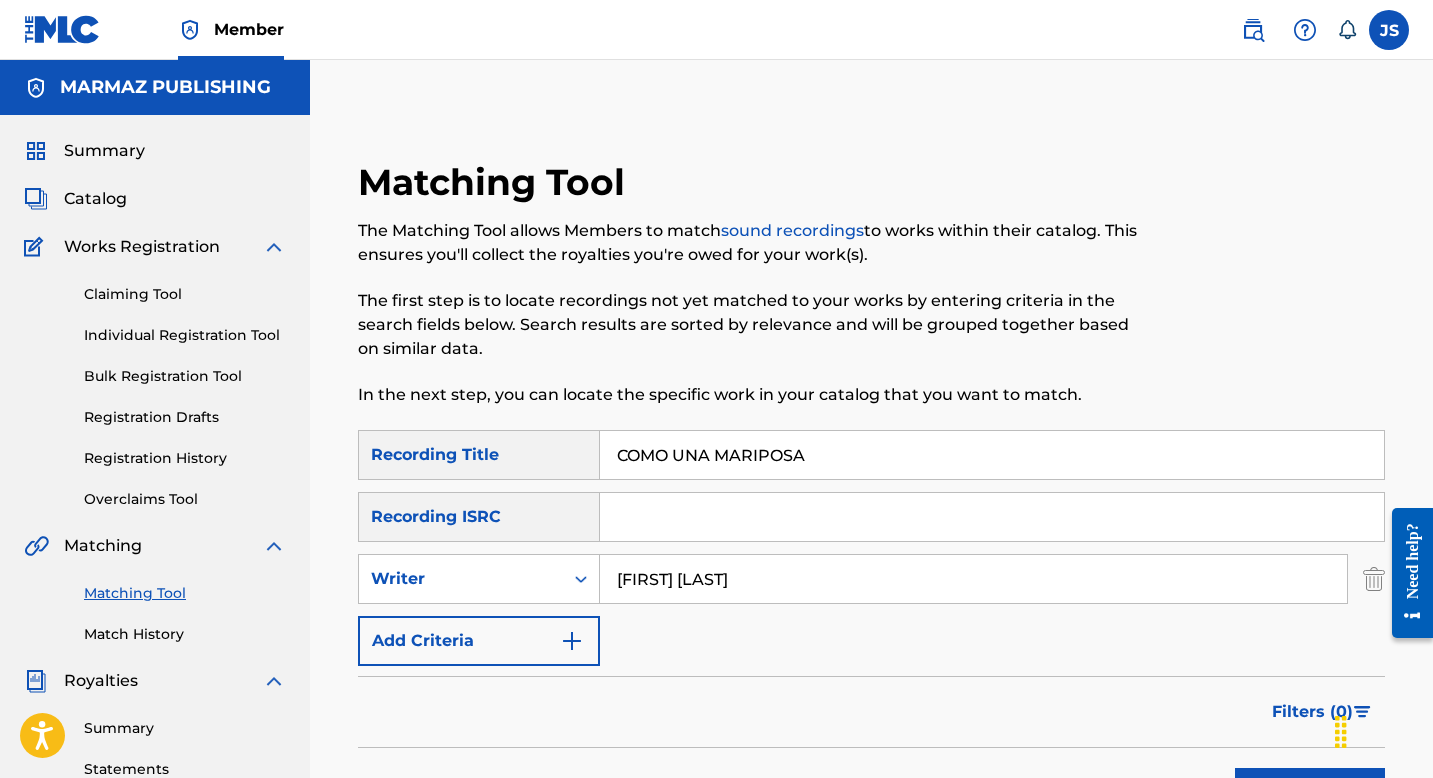 click on "COMO UNA MARIPOSA" at bounding box center (992, 455) 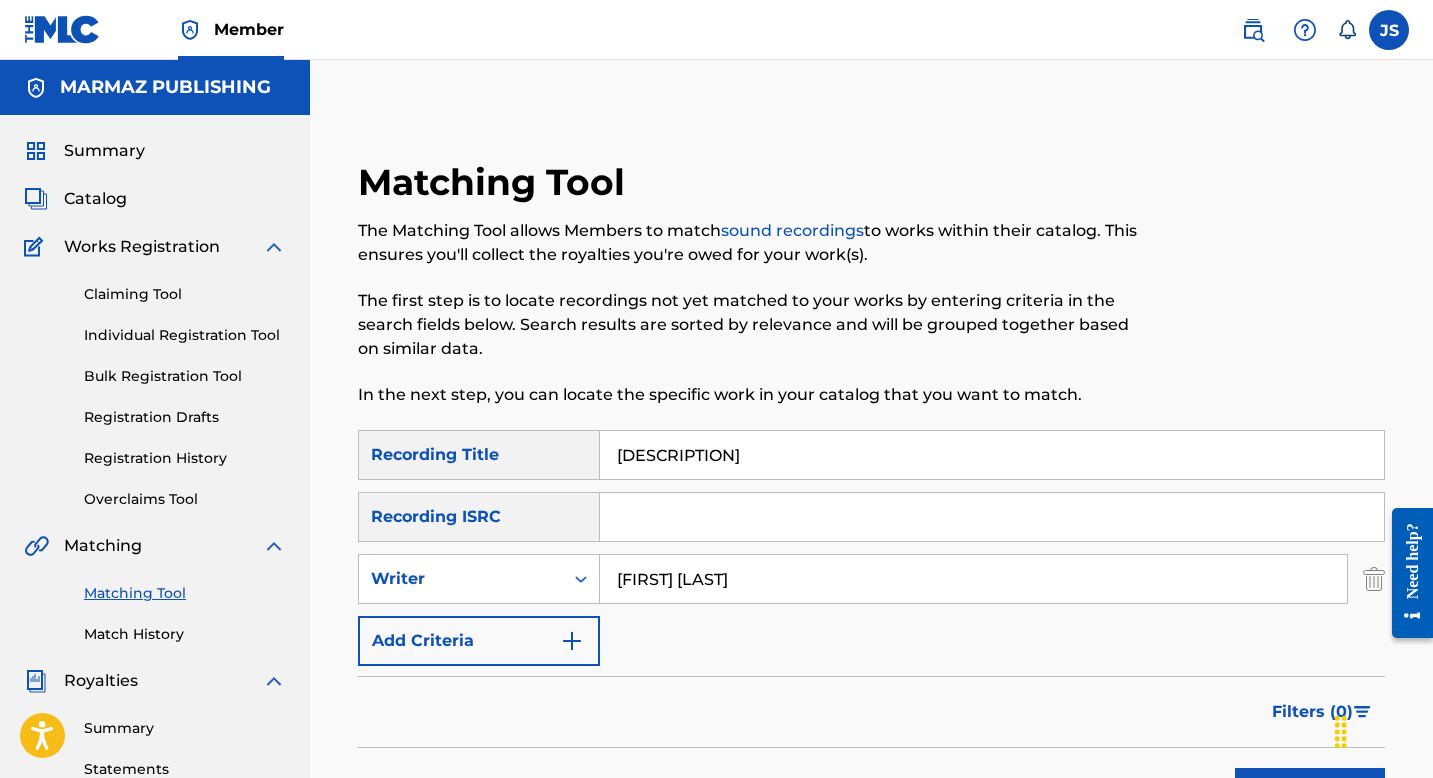 type on "[DESCRIPTION]" 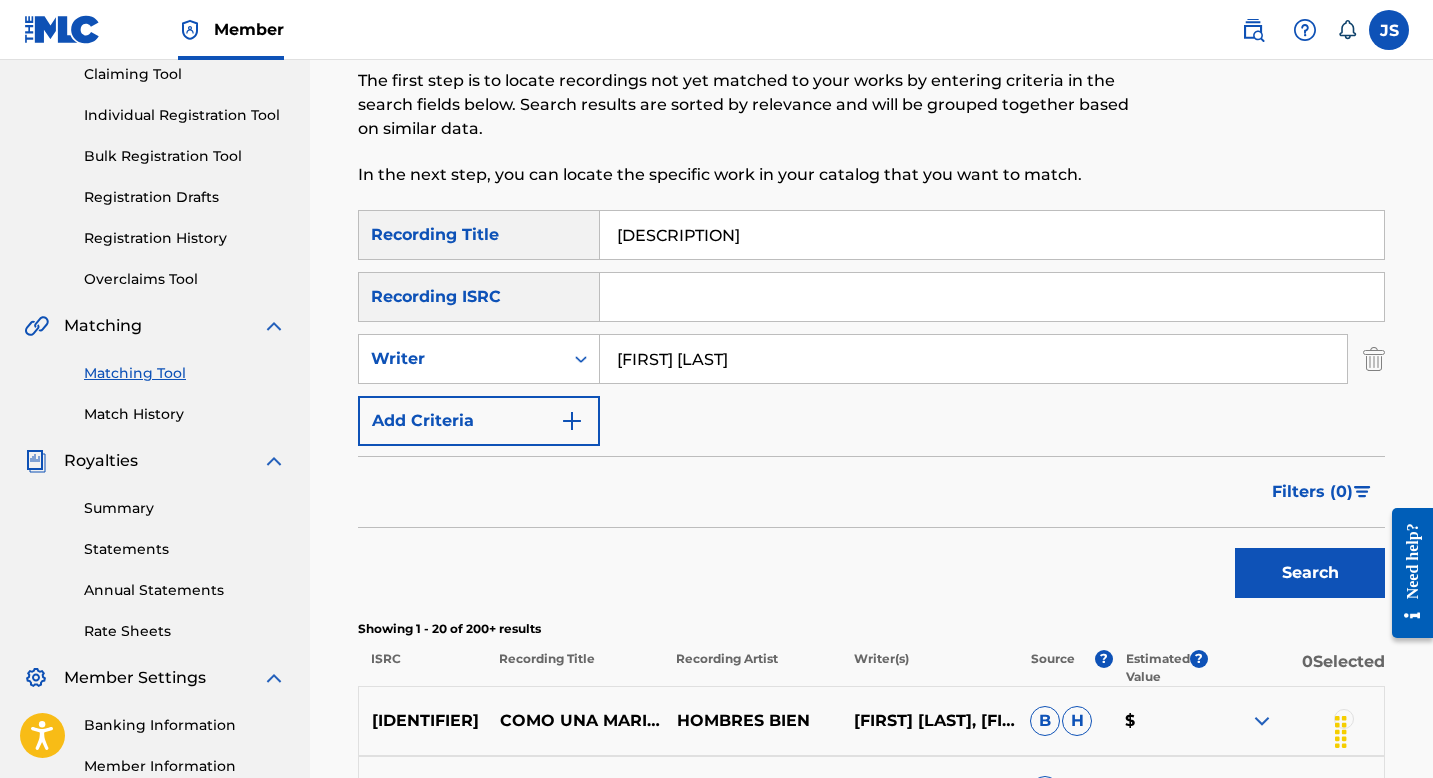 scroll, scrollTop: 221, scrollLeft: 0, axis: vertical 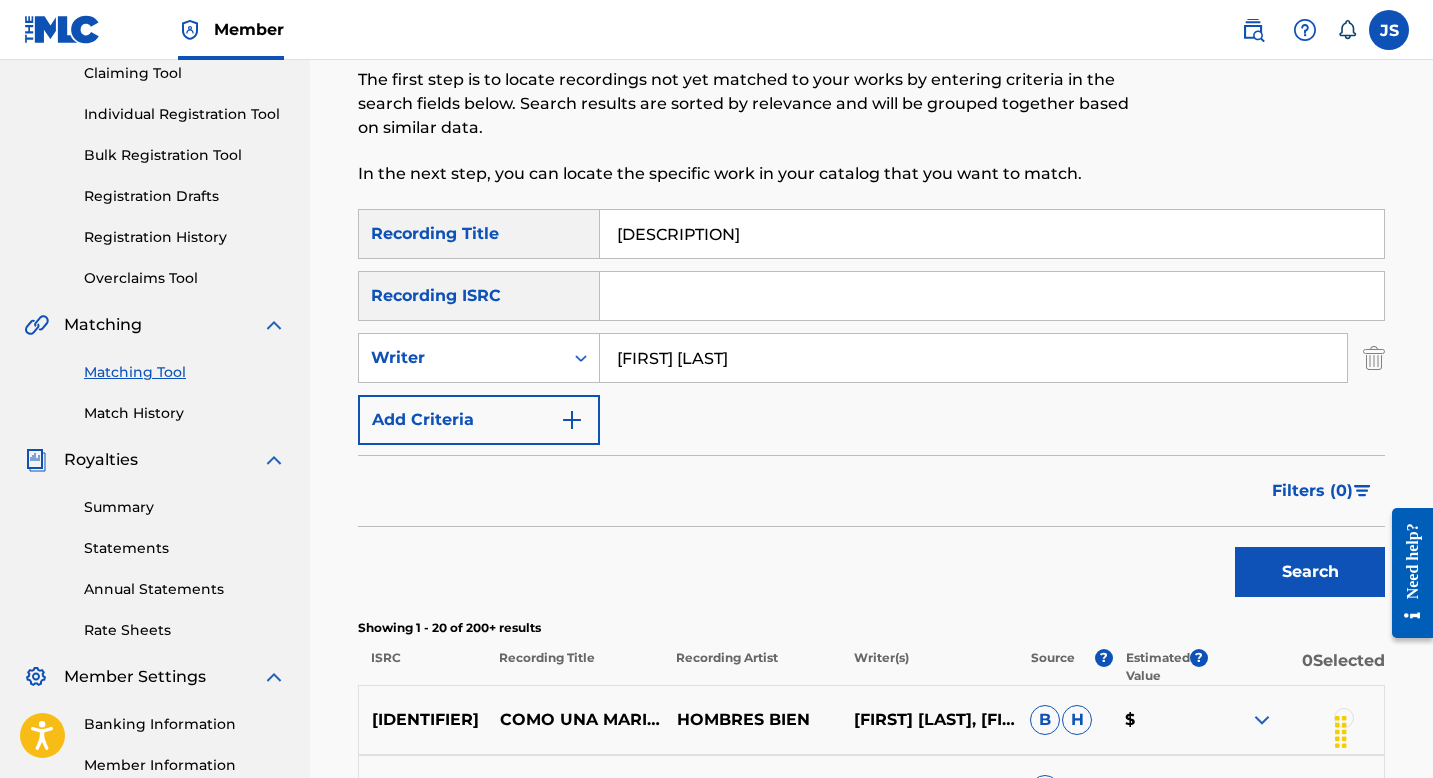 click on "Search" at bounding box center [1310, 572] 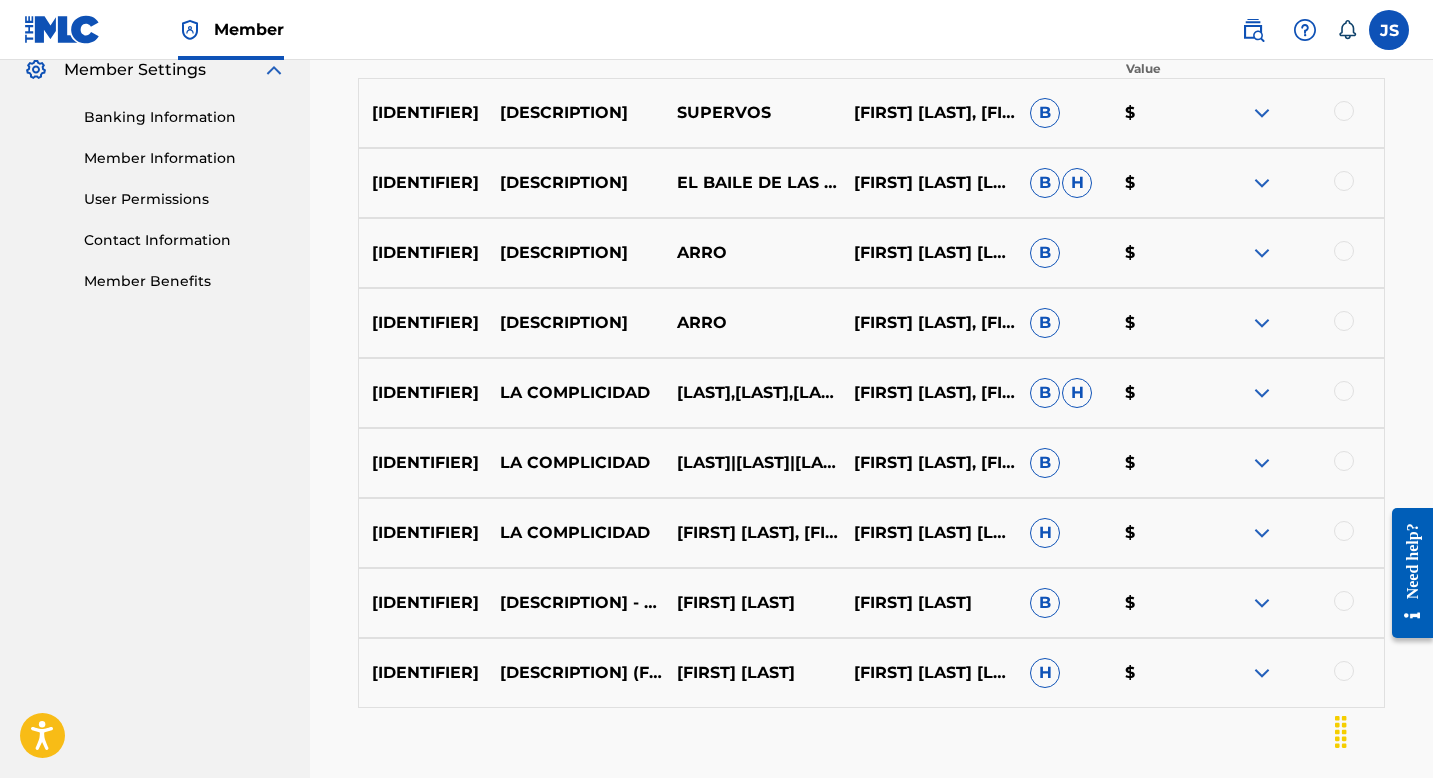 scroll, scrollTop: 835, scrollLeft: 0, axis: vertical 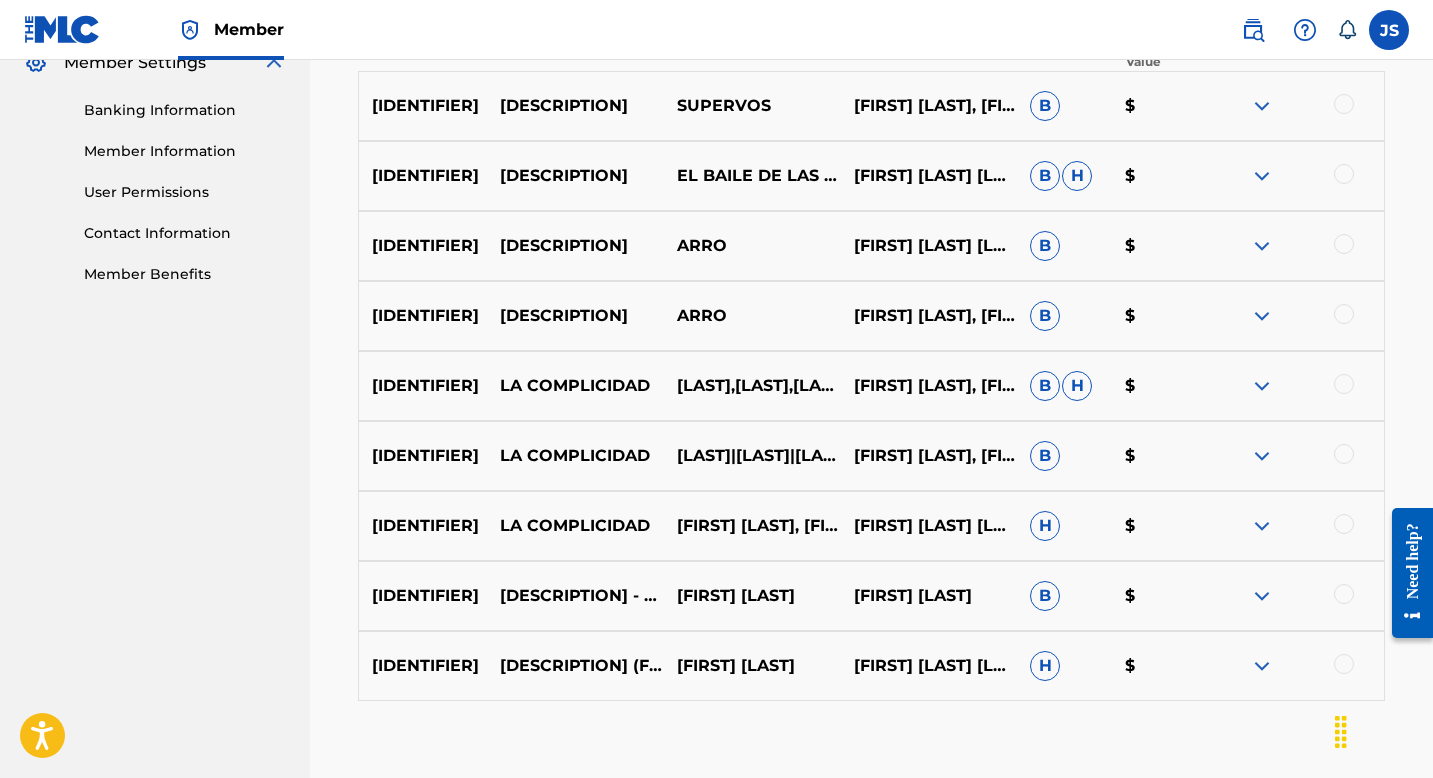 click on "[IDENTIFIER]" at bounding box center (423, 596) 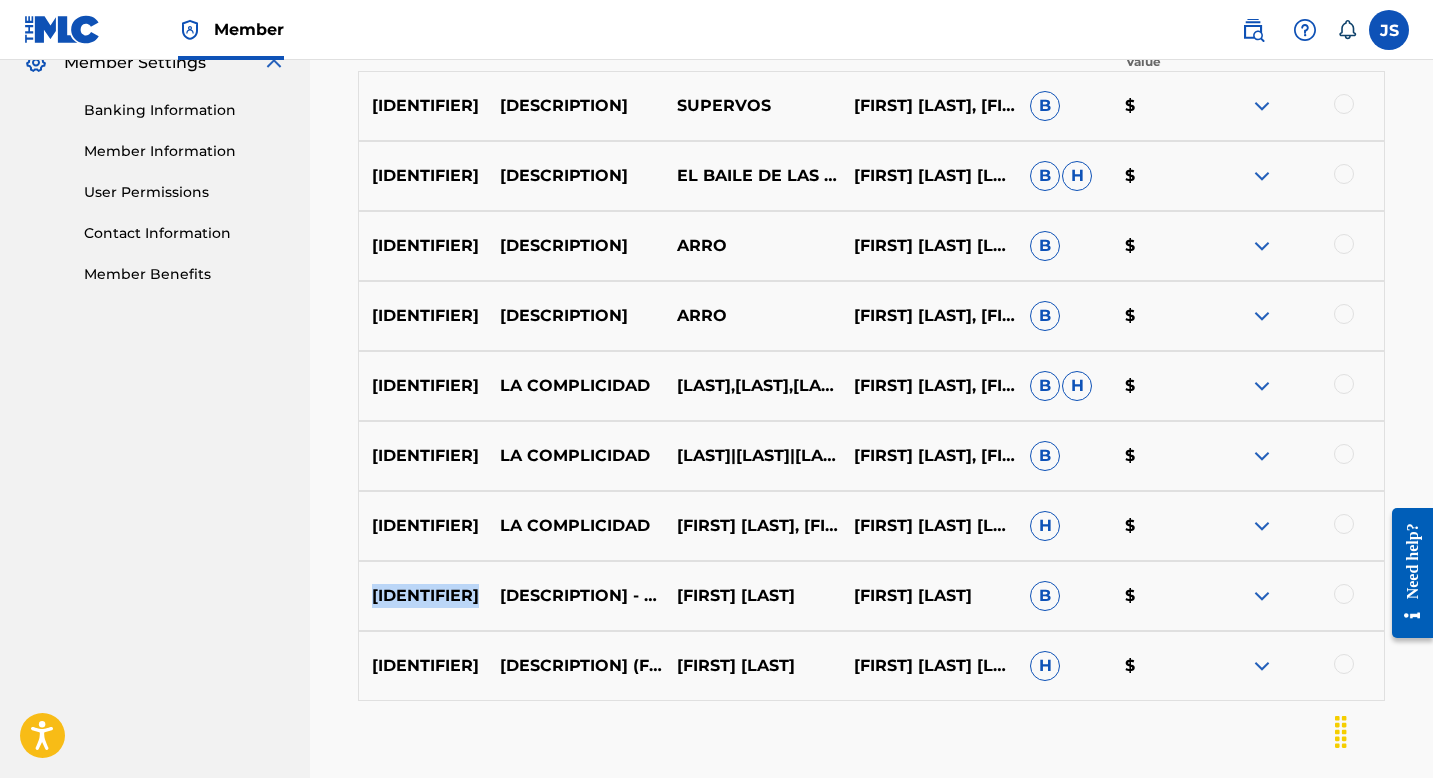 copy on "[IDENTIFIER]" 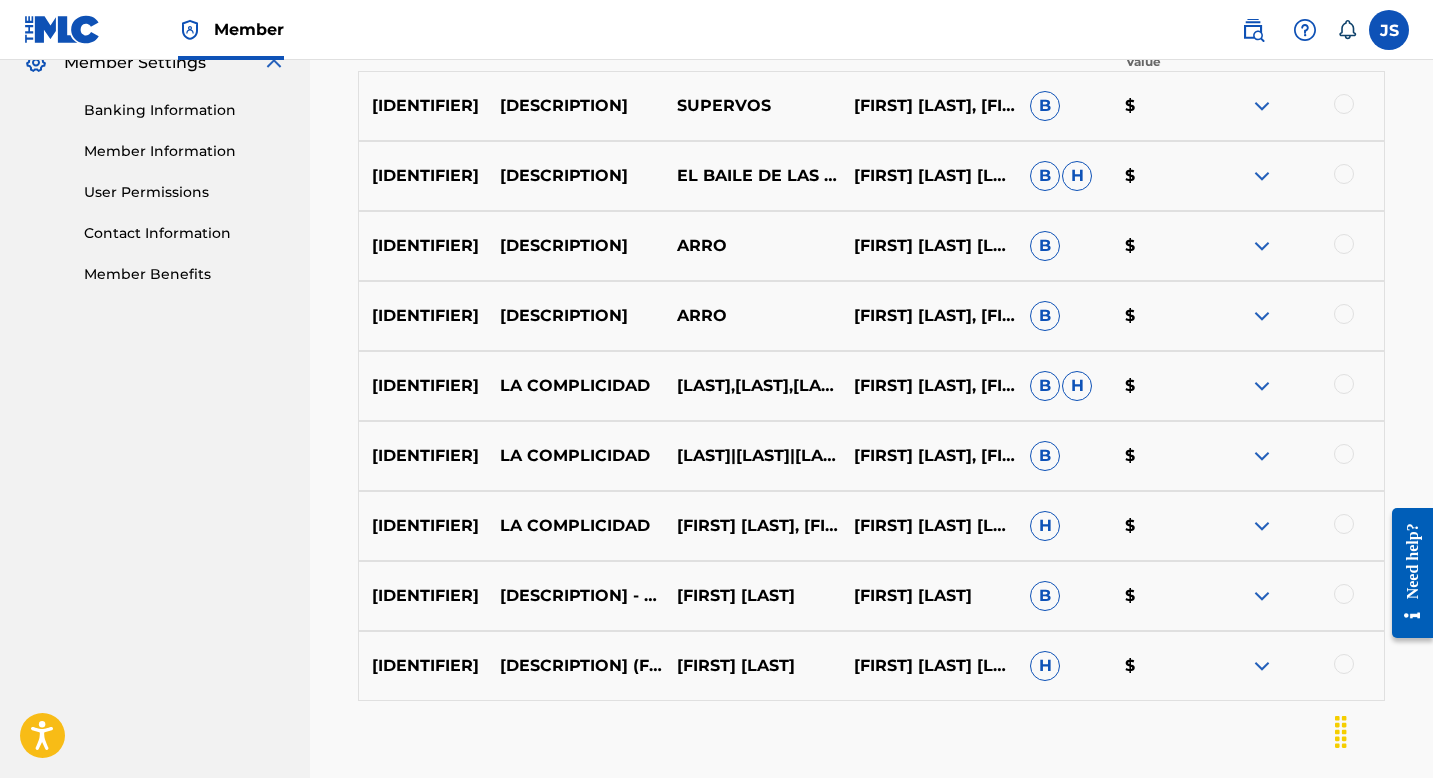 click at bounding box center [1344, 594] 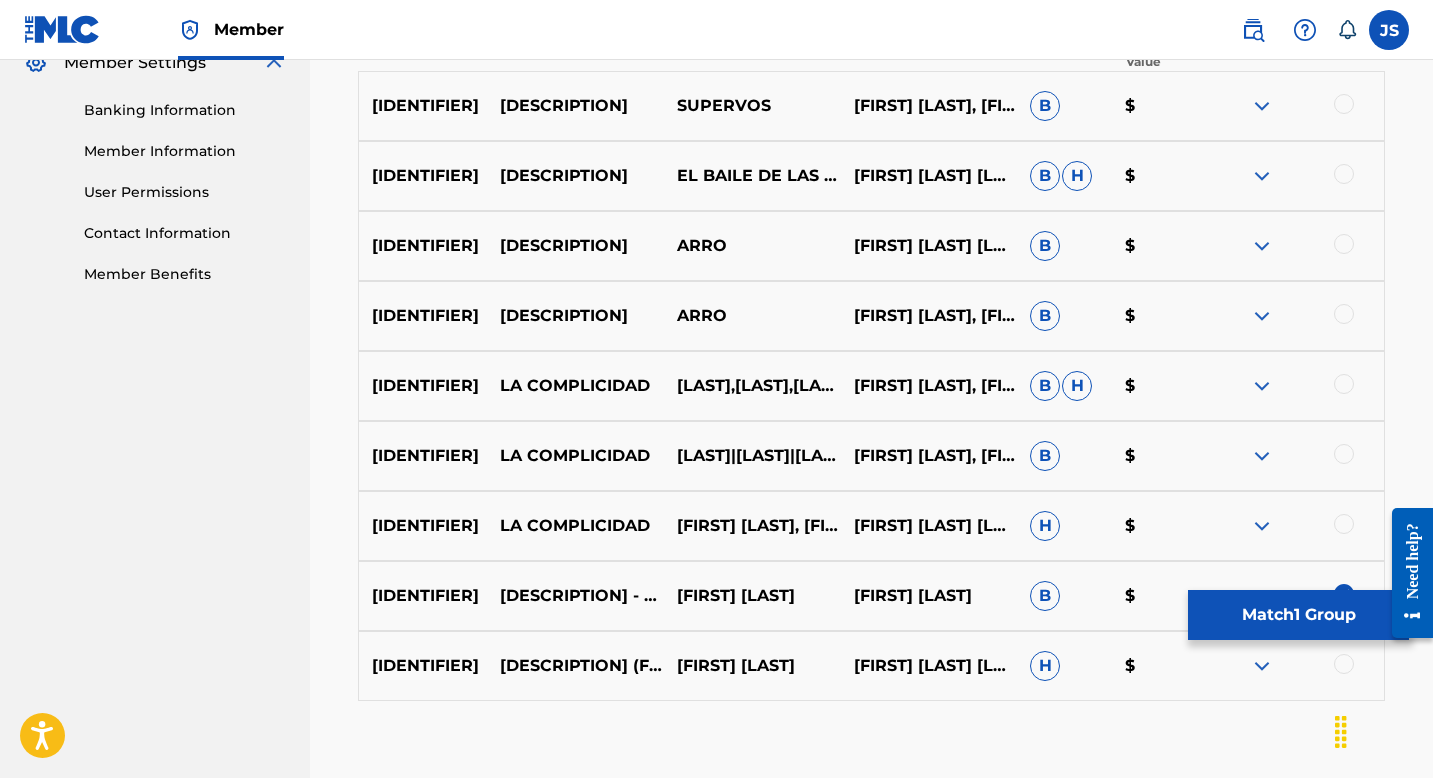 click on "Match  1 Group" at bounding box center [1298, 615] 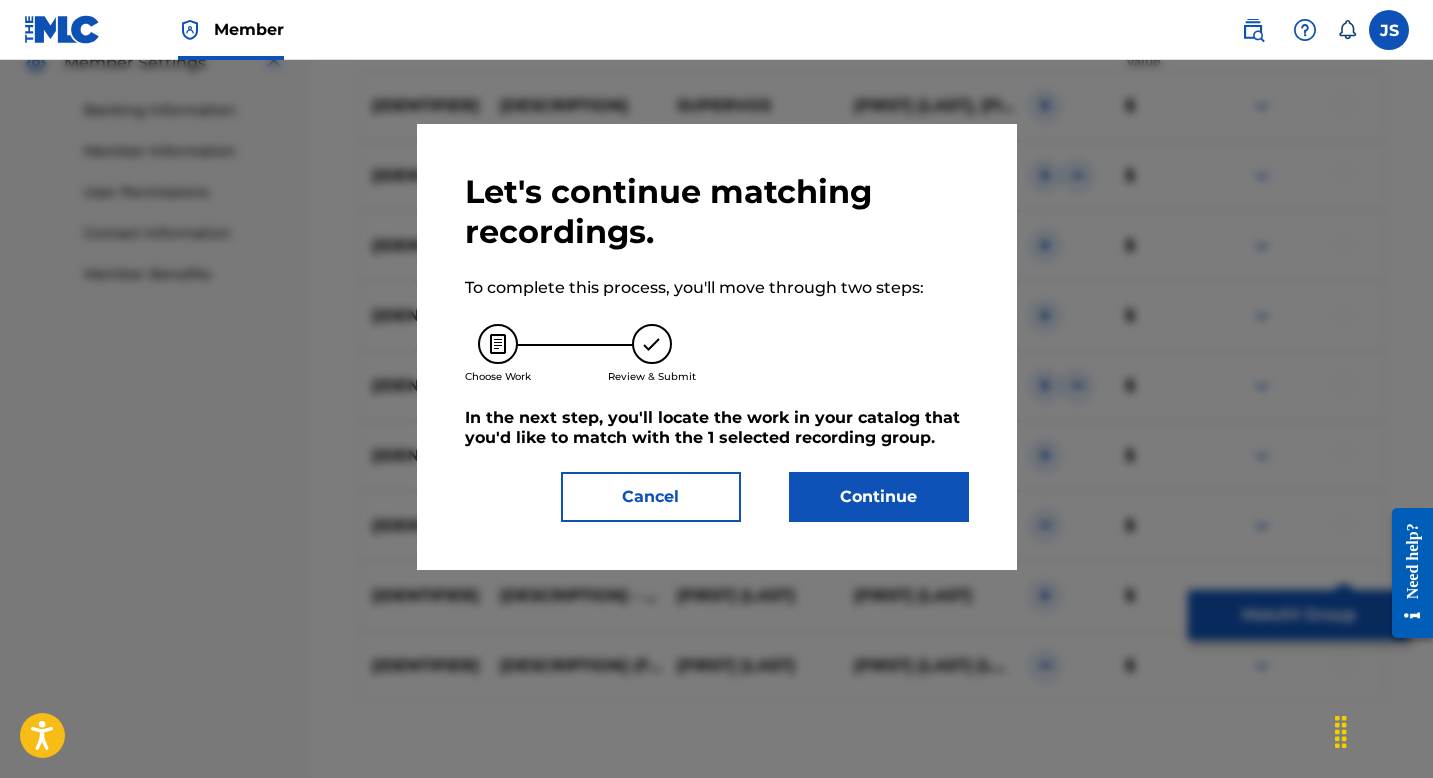 click on "Continue" at bounding box center (879, 497) 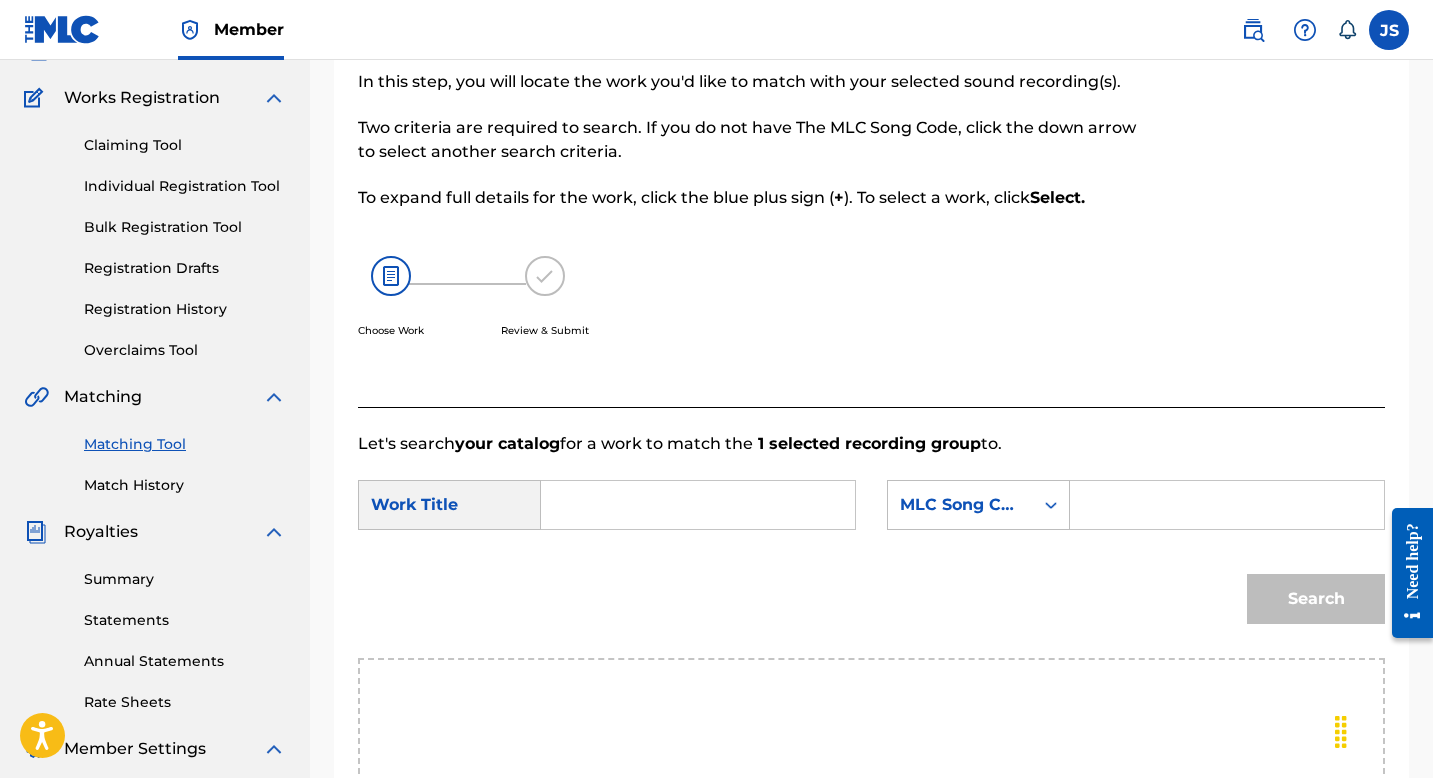 scroll, scrollTop: 93, scrollLeft: 0, axis: vertical 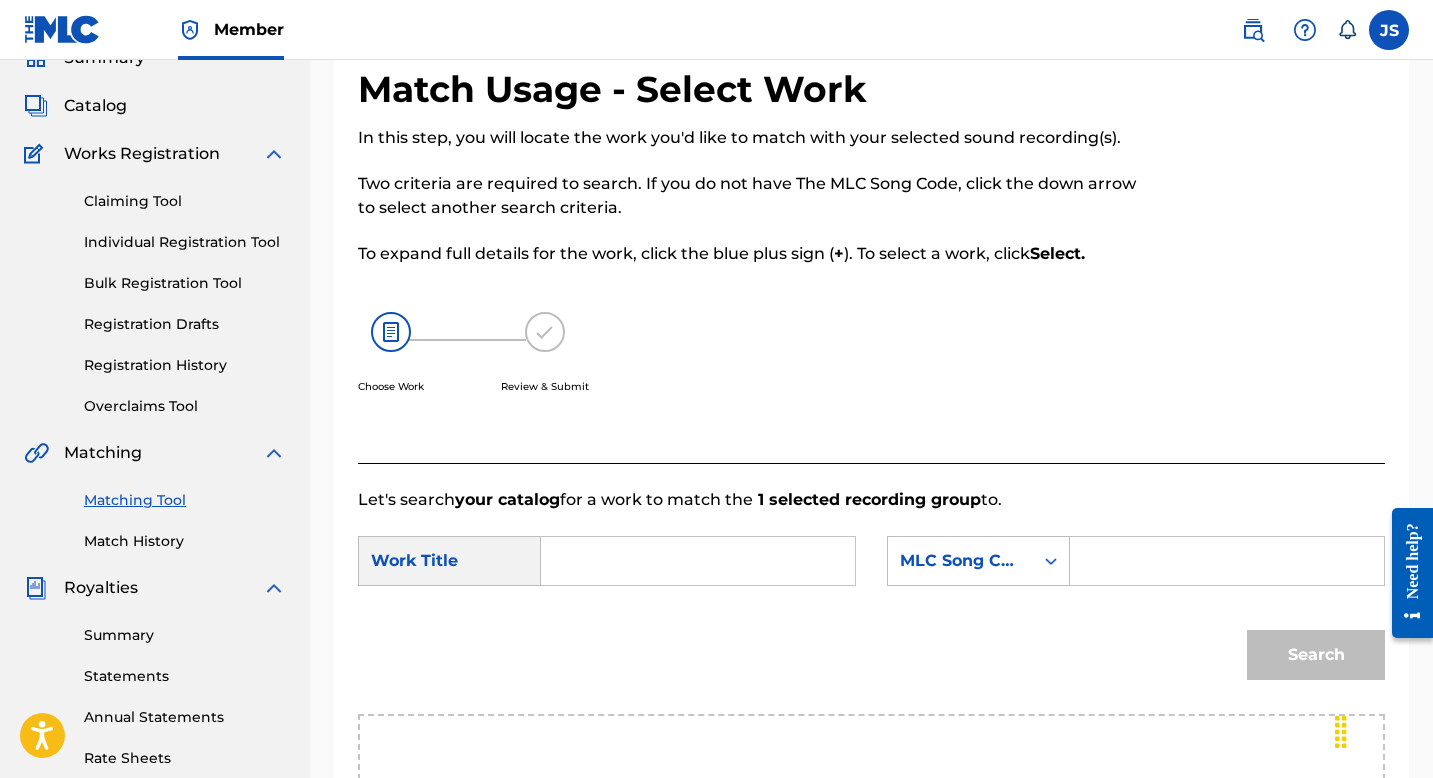 click at bounding box center [698, 561] 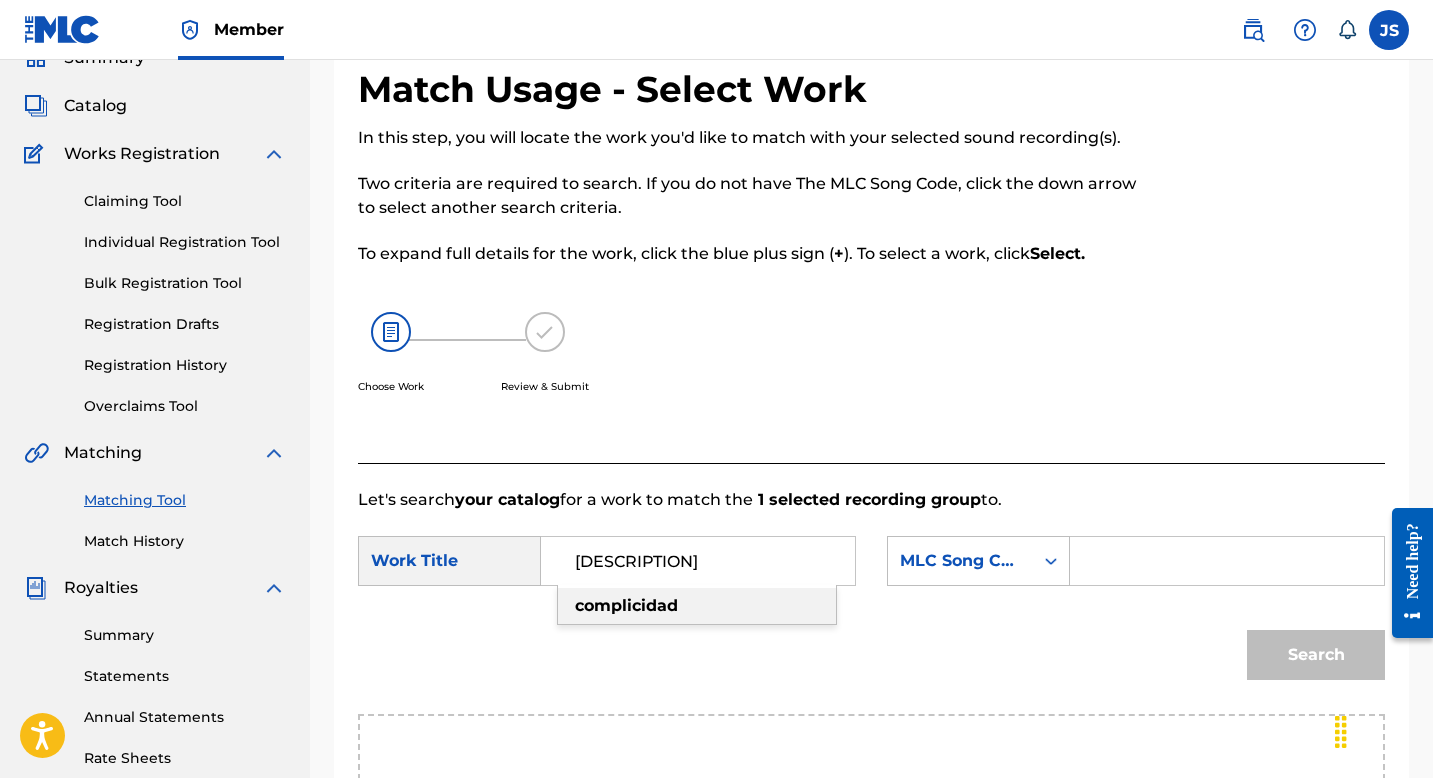 type on "[DESCRIPTION]" 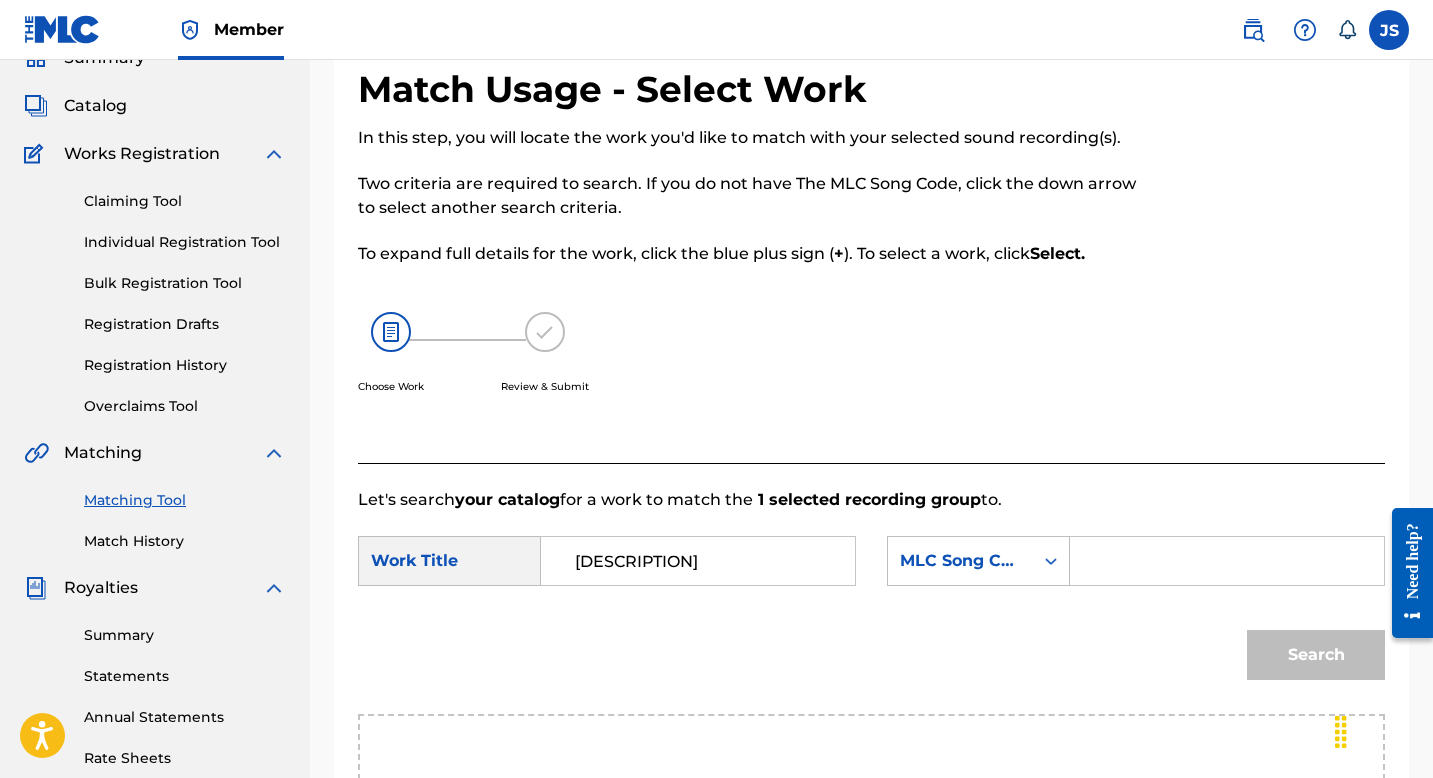 click at bounding box center (1227, 561) 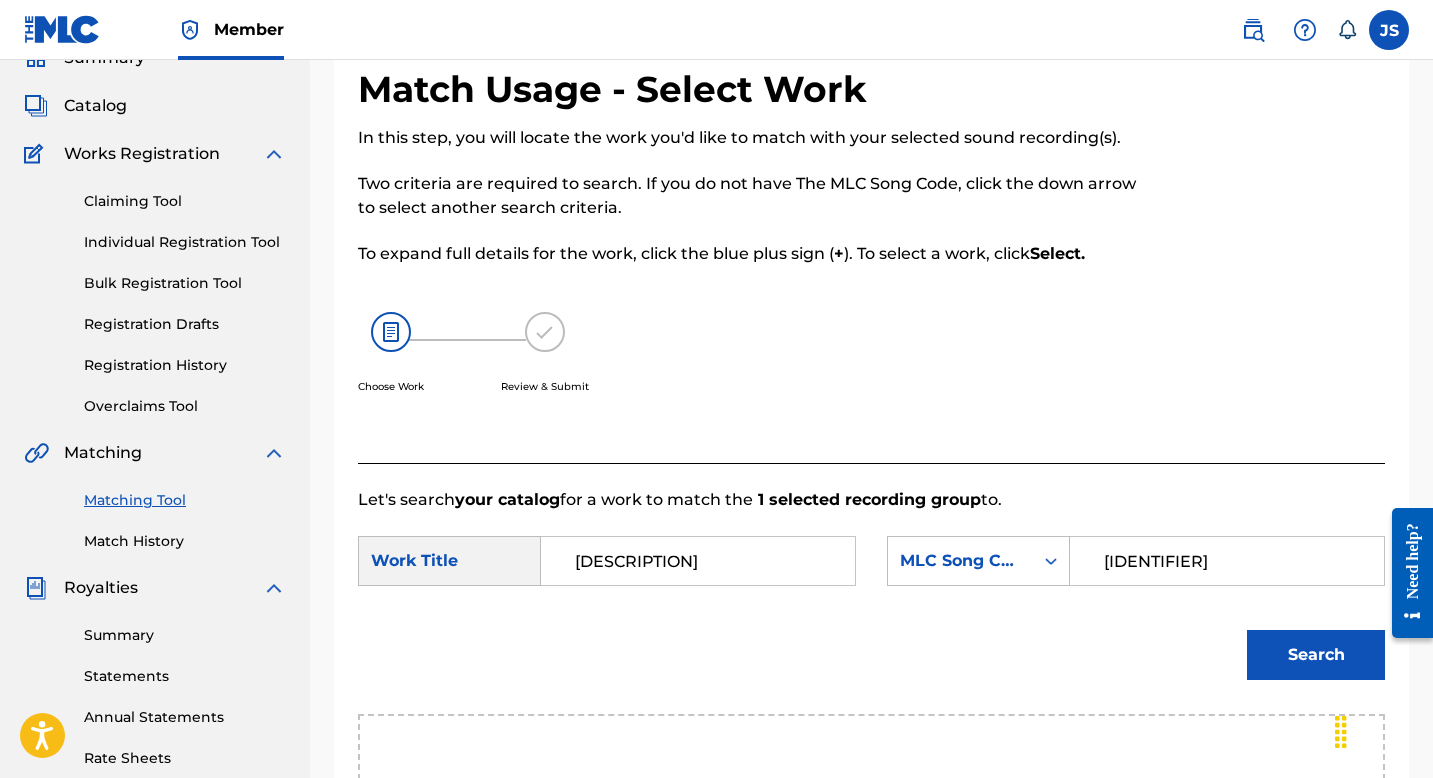 type on "[IDENTIFIER]" 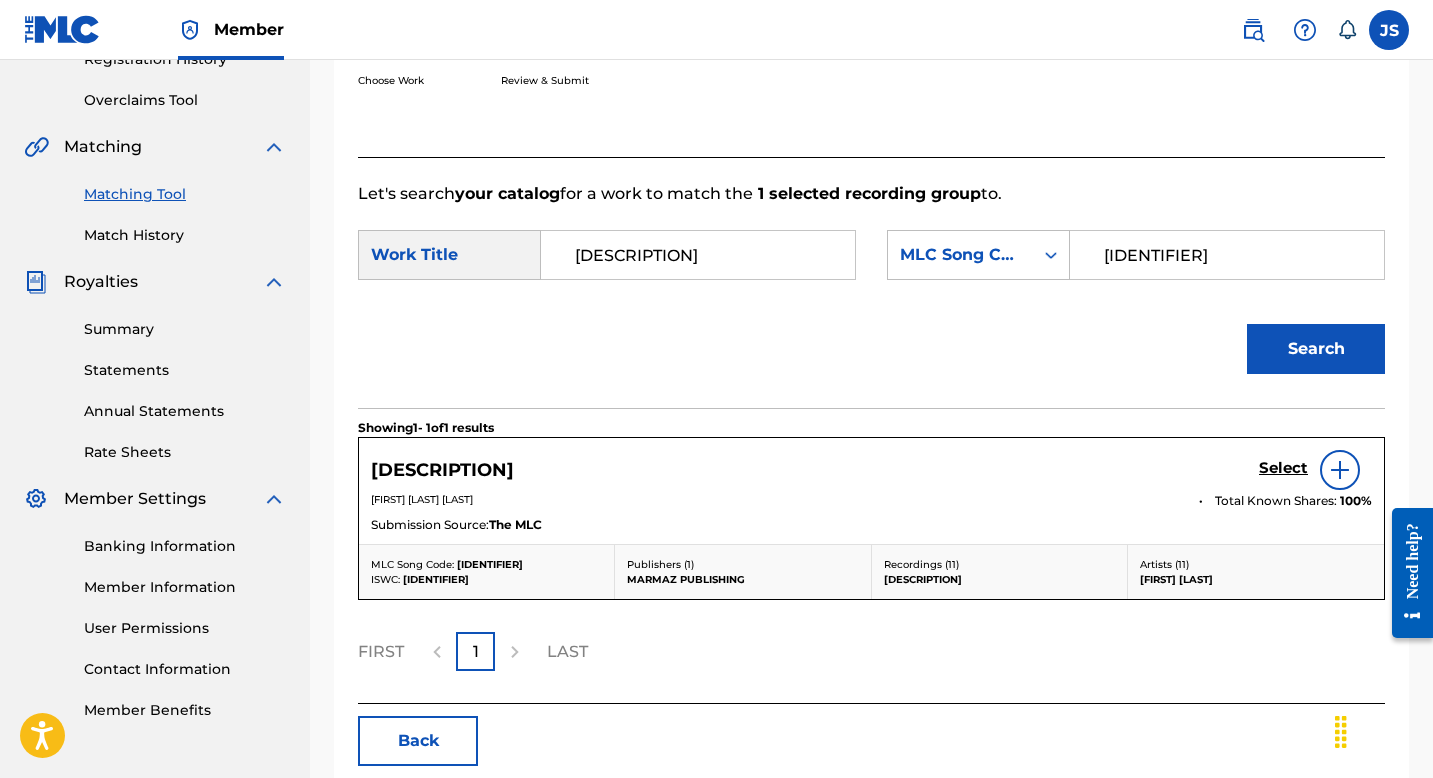 scroll, scrollTop: 495, scrollLeft: 0, axis: vertical 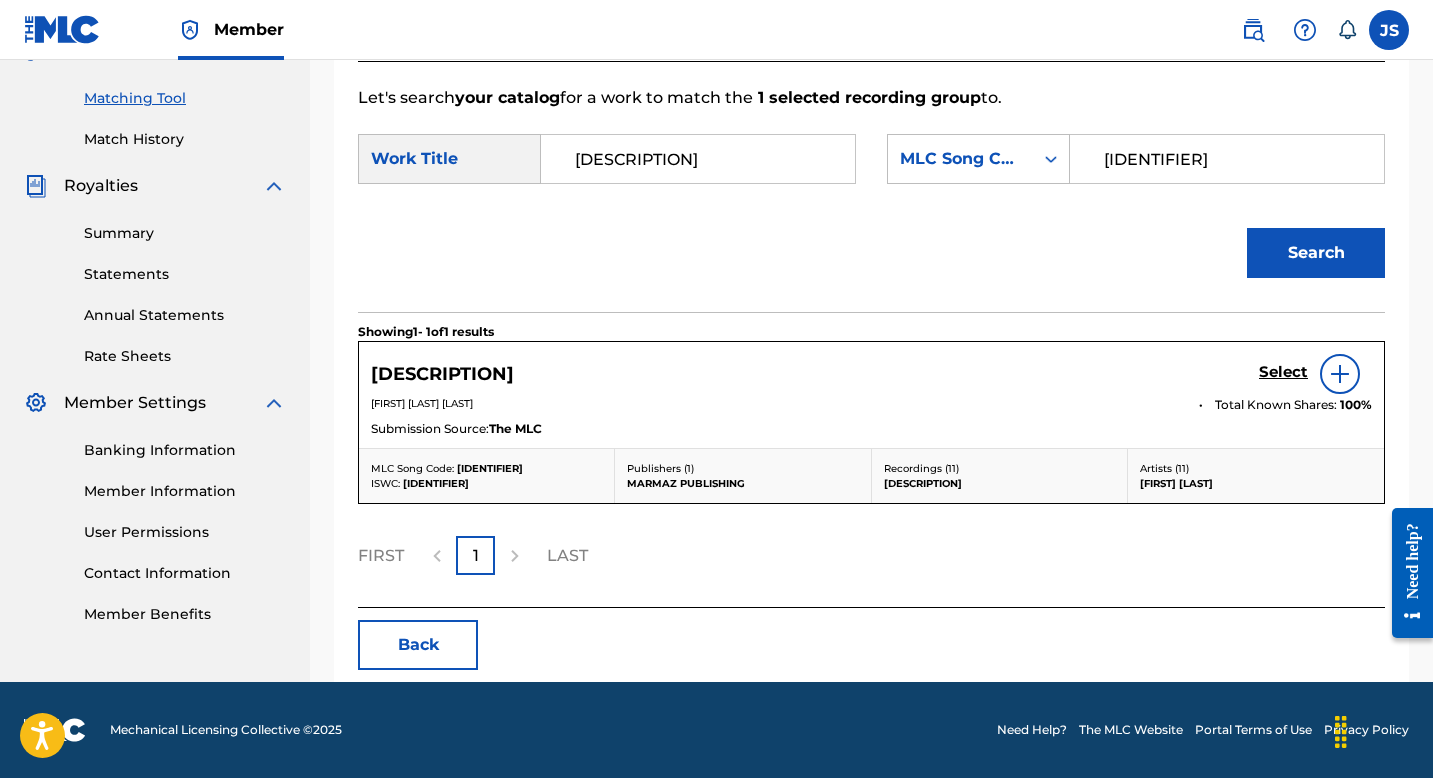 click on "Select" at bounding box center [1283, 372] 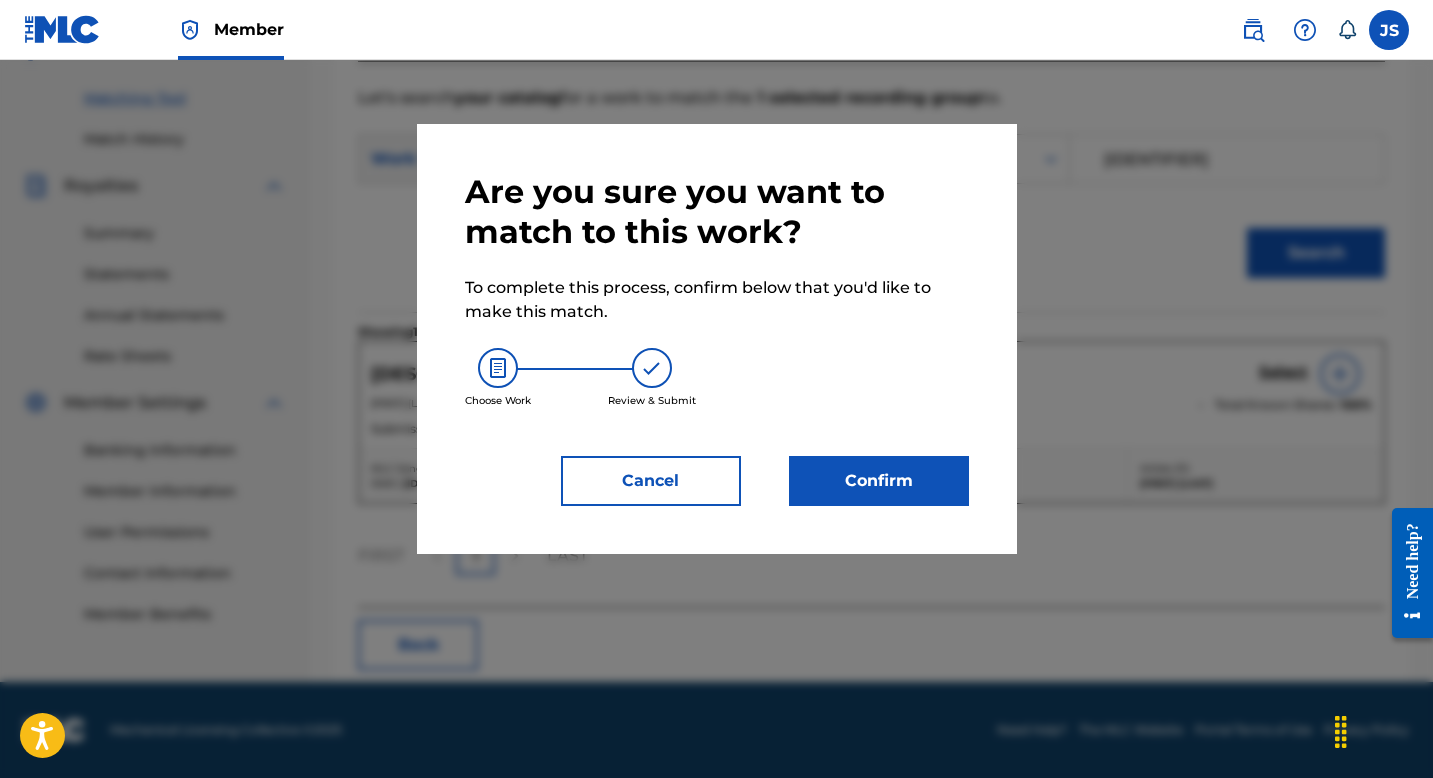 click on "Confirm" at bounding box center [879, 481] 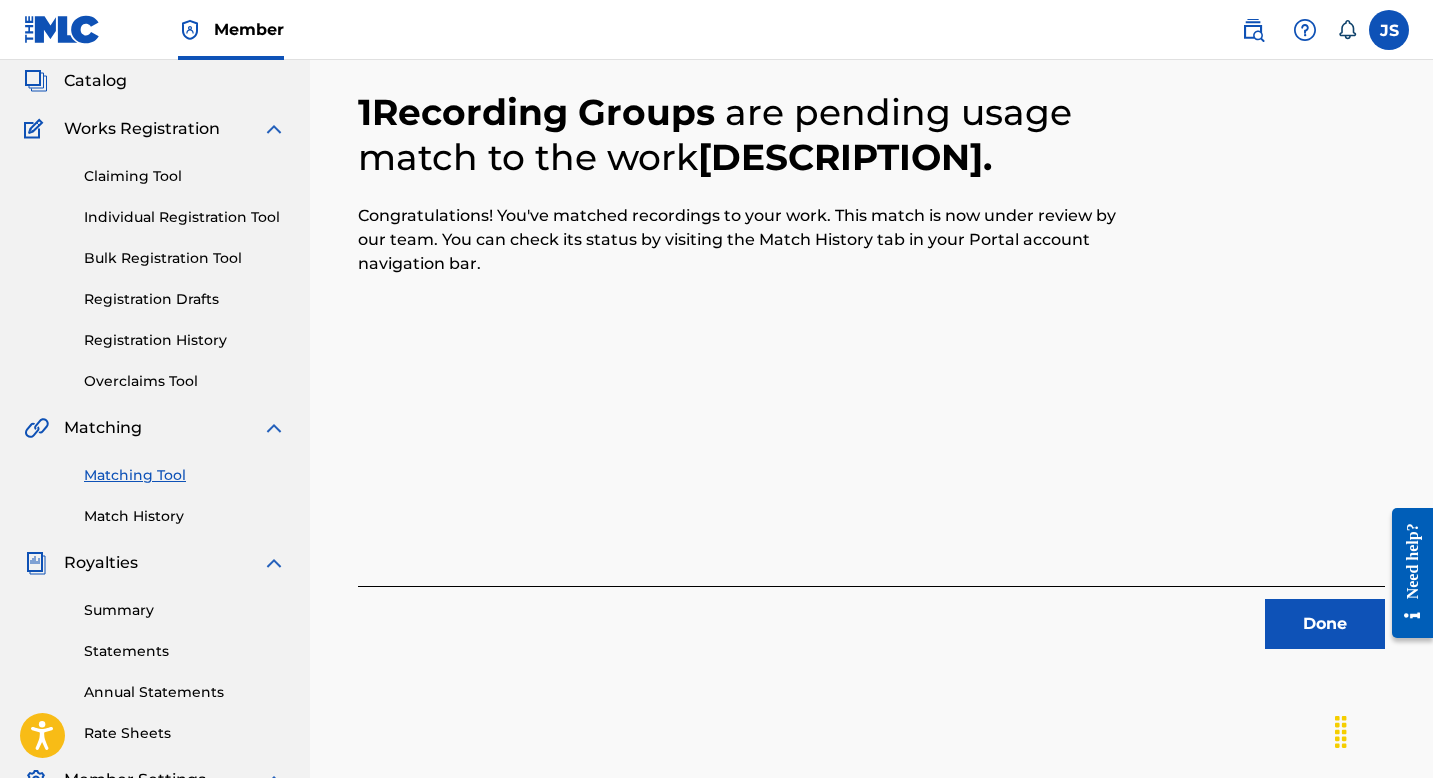 scroll, scrollTop: 124, scrollLeft: 0, axis: vertical 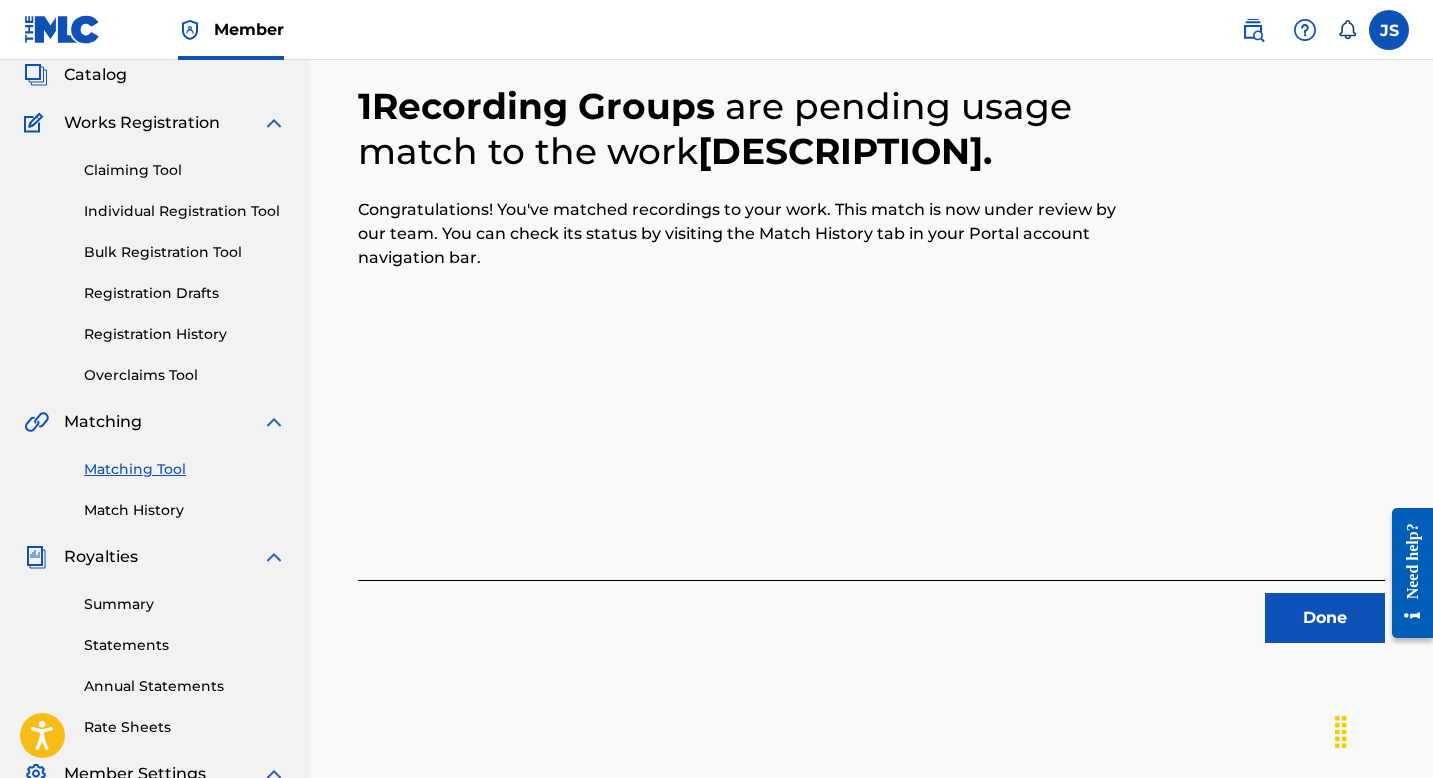 click on "Done" at bounding box center (1325, 618) 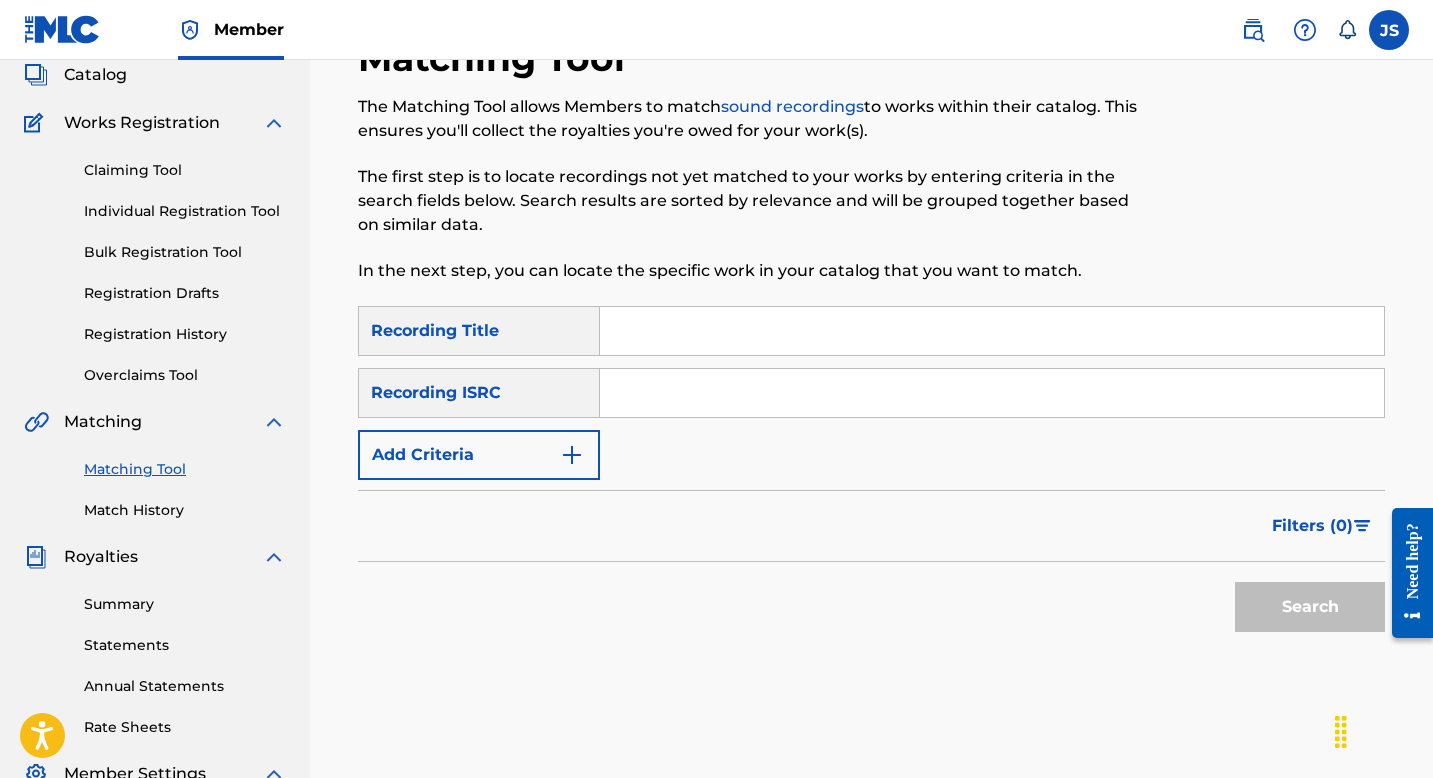 click at bounding box center (992, 331) 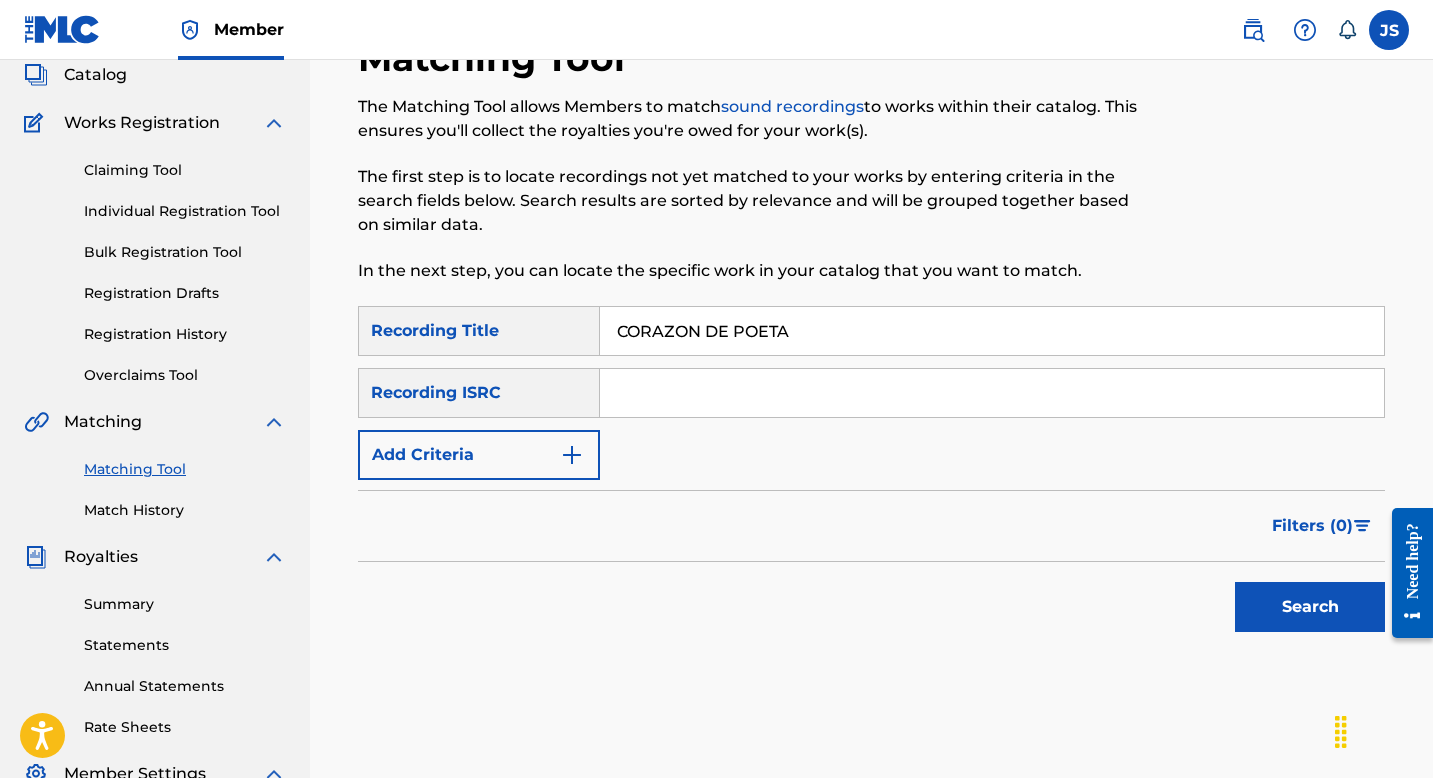 type on "CORAZON DE POETA" 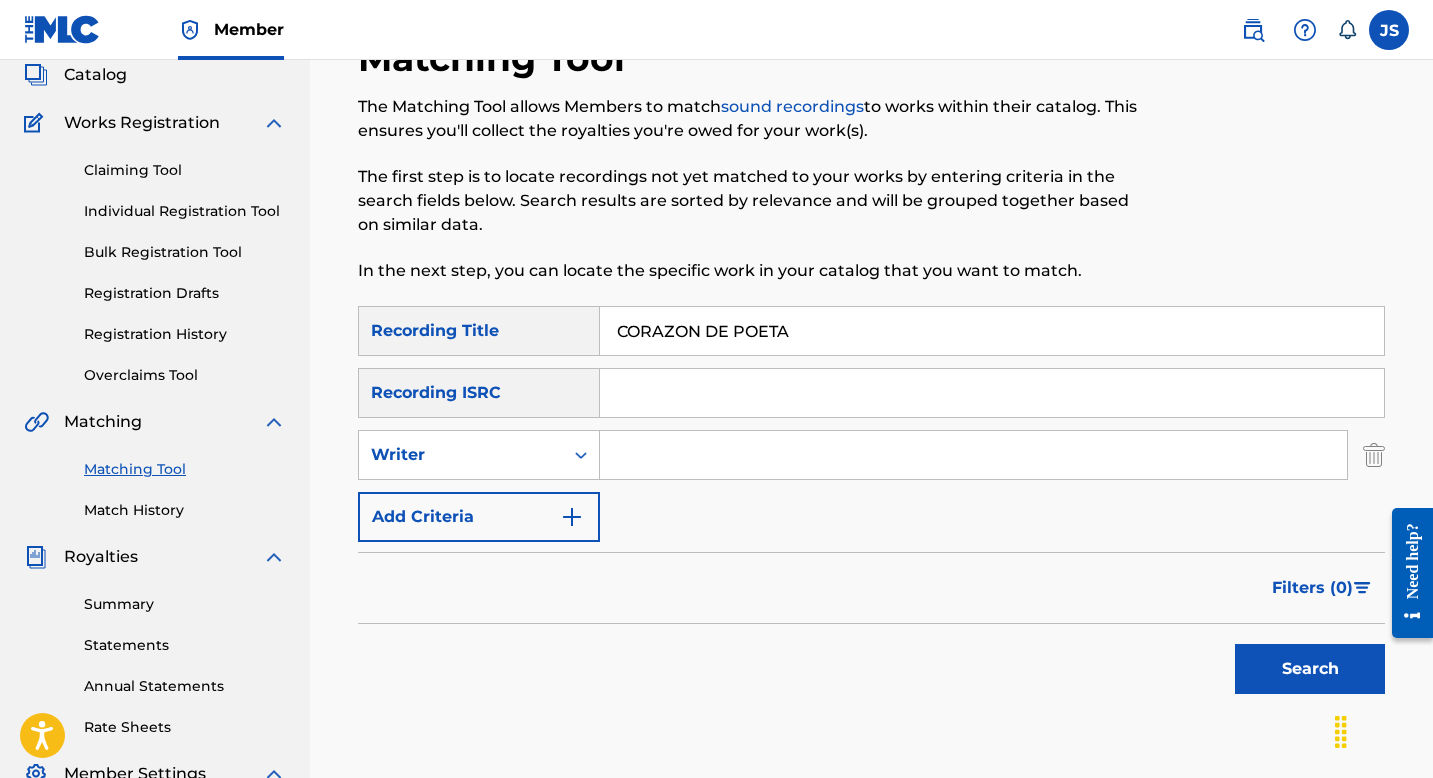 click at bounding box center (973, 455) 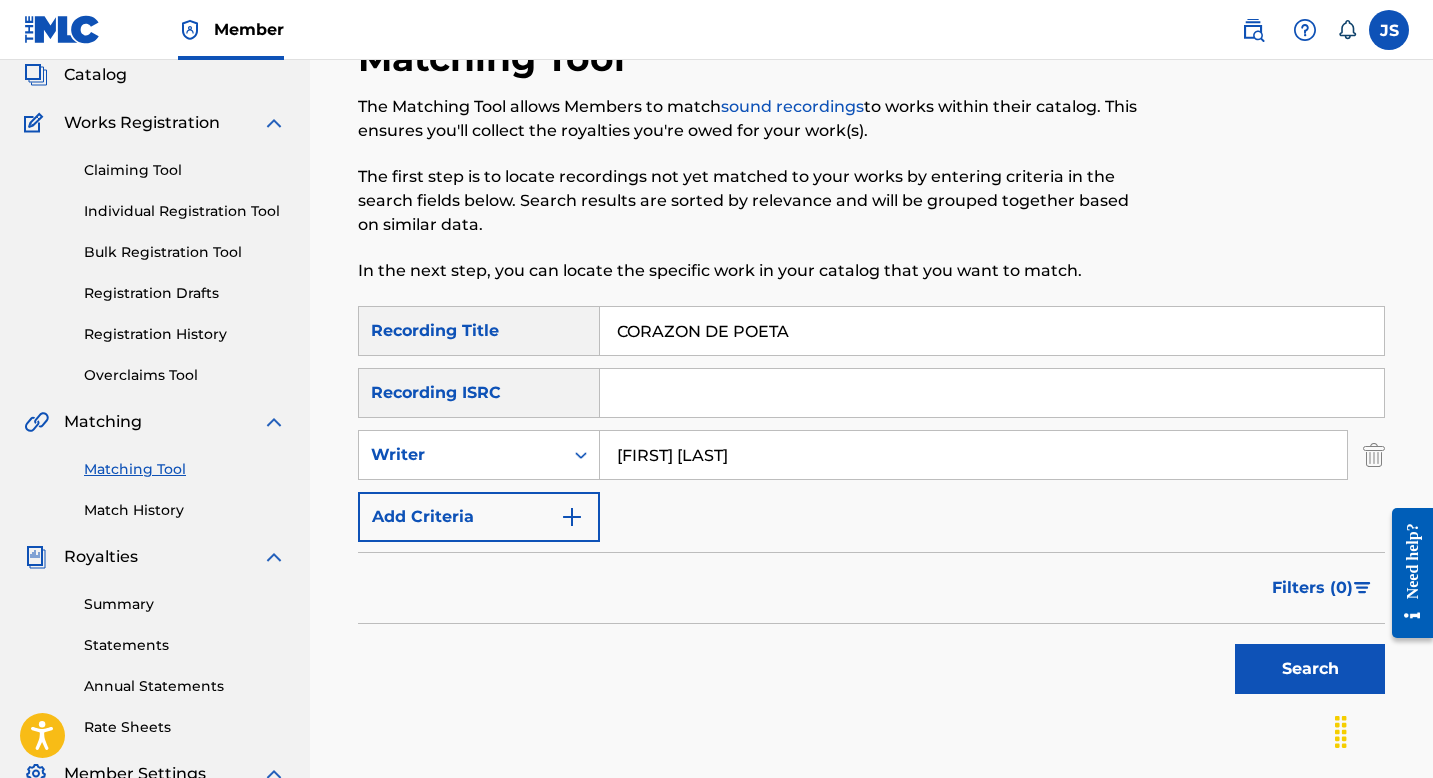 click on "Search" at bounding box center [1310, 669] 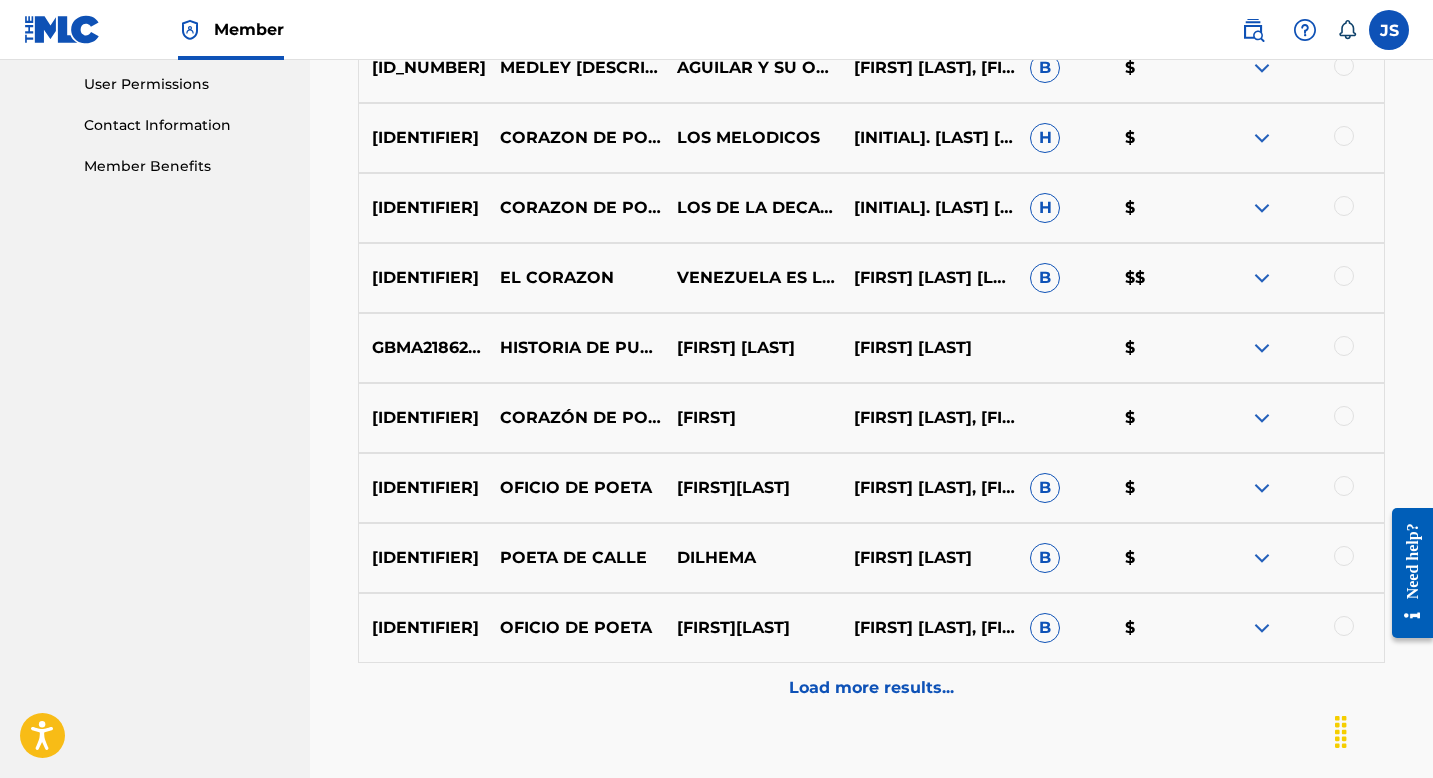 scroll, scrollTop: 946, scrollLeft: 0, axis: vertical 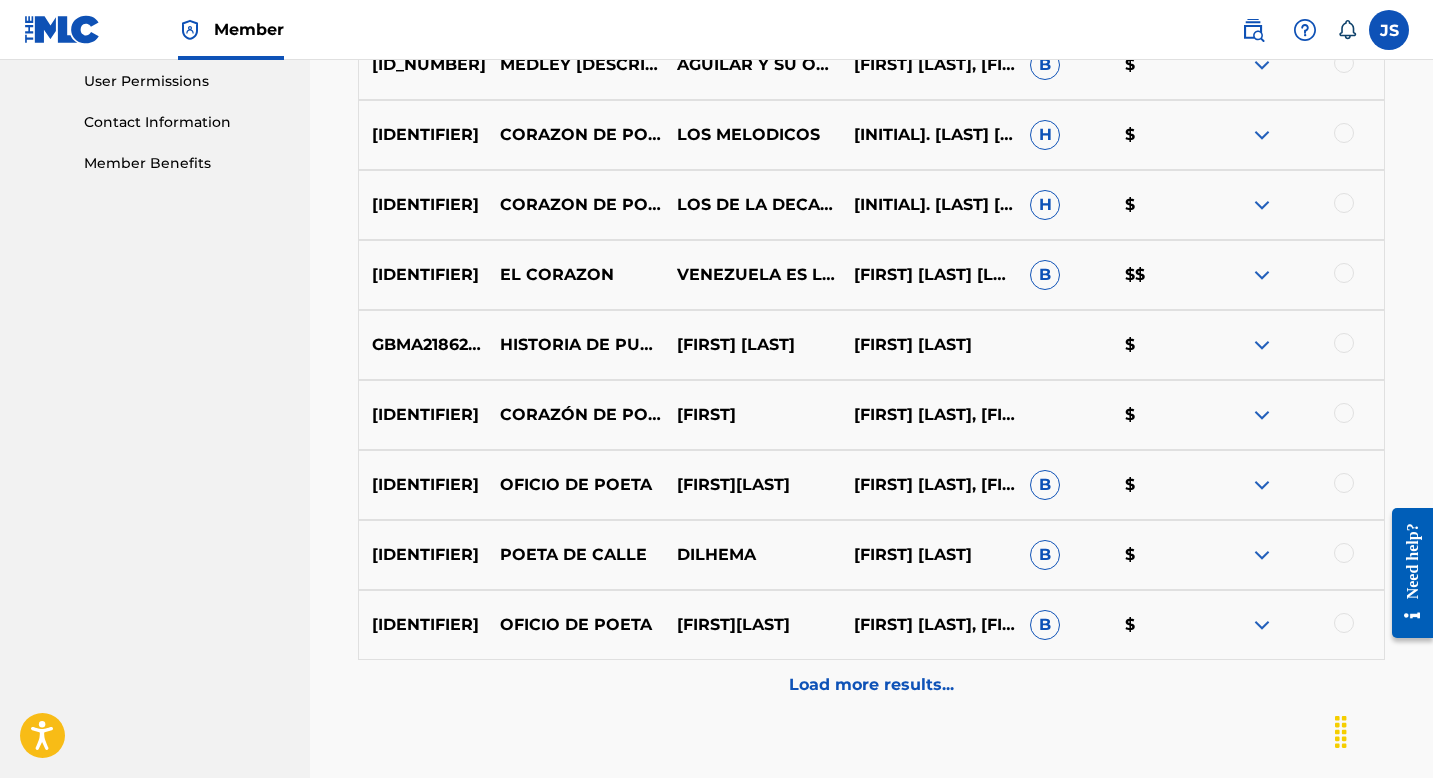 click on "Load more results..." at bounding box center [871, 685] 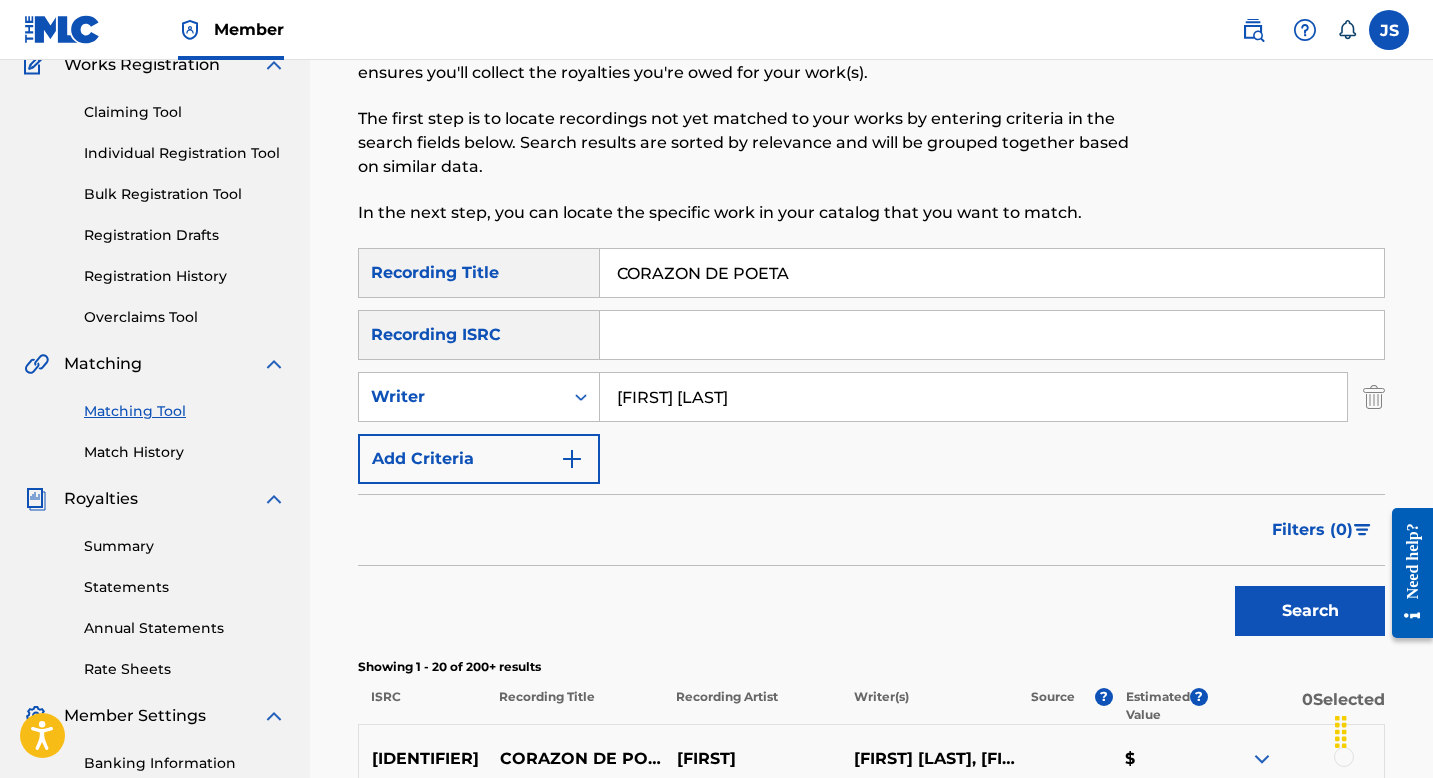 scroll, scrollTop: 0, scrollLeft: 0, axis: both 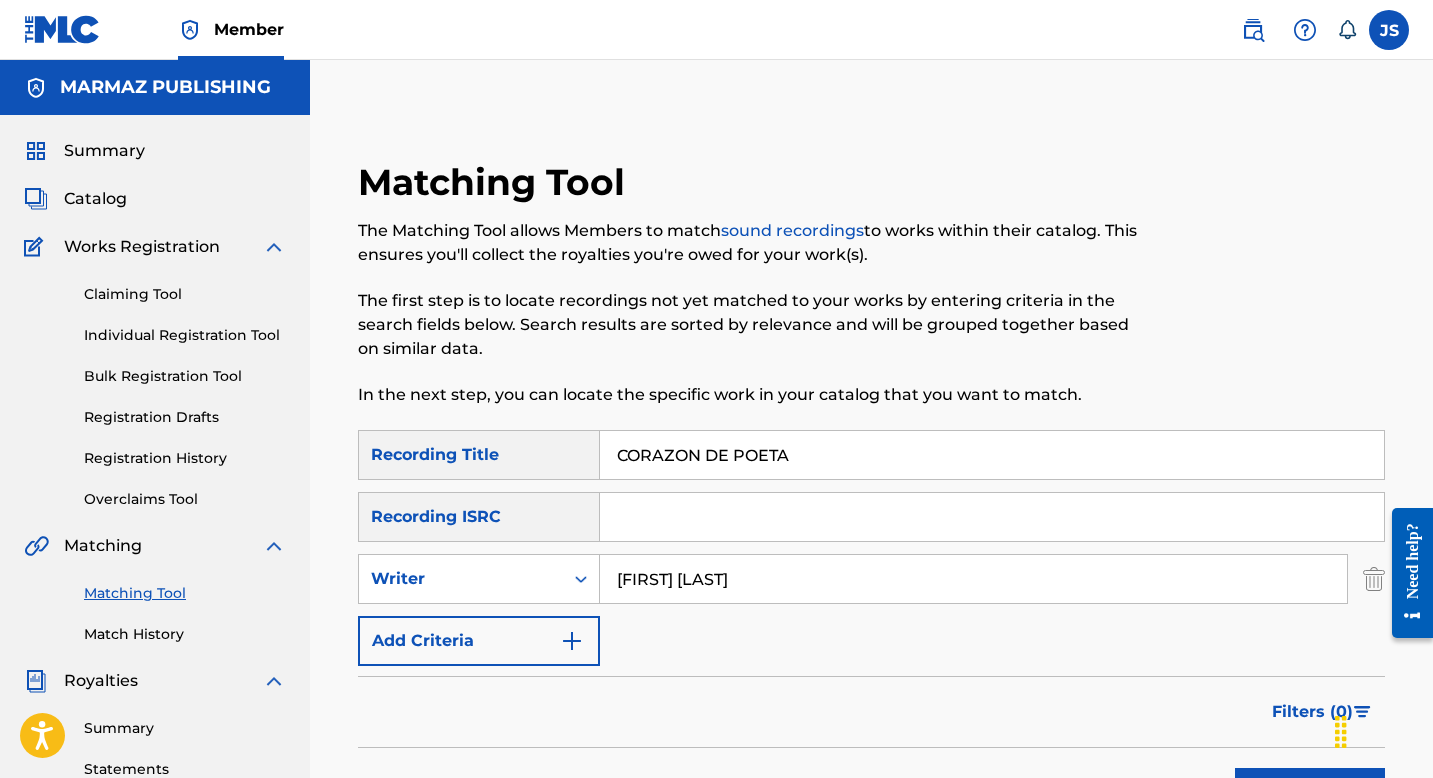 click on "CORAZON DE POETA" at bounding box center [992, 455] 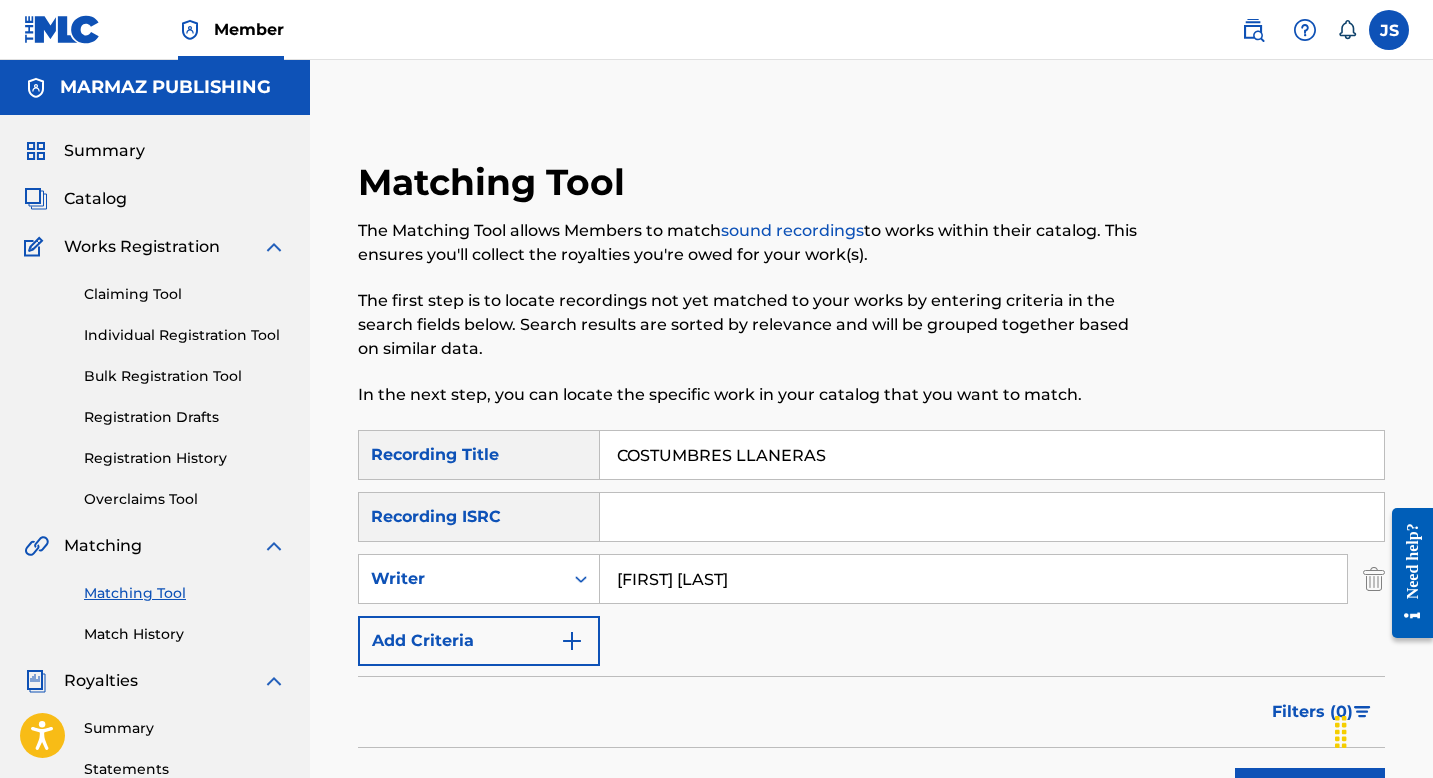 type on "COSTUMBRES LLANERAS" 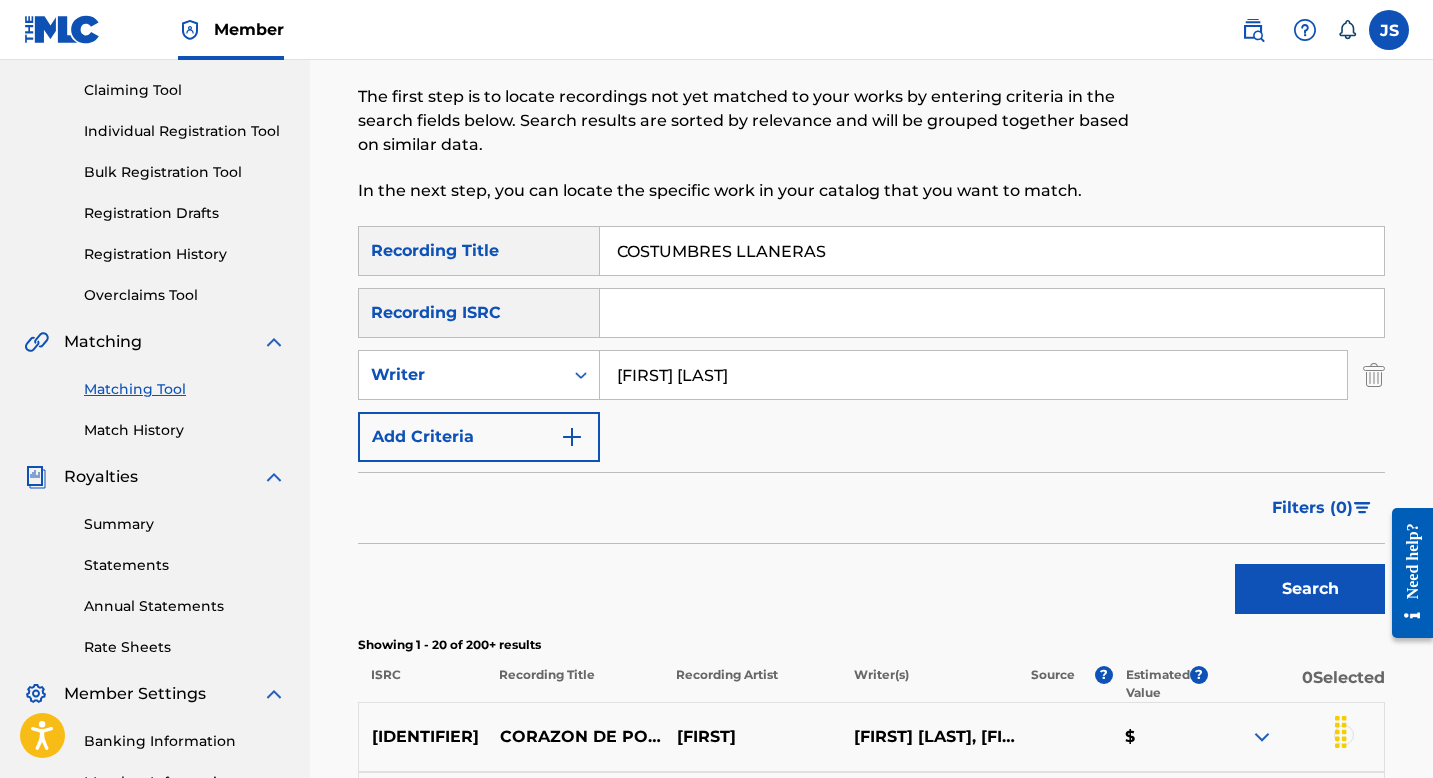 scroll, scrollTop: 275, scrollLeft: 0, axis: vertical 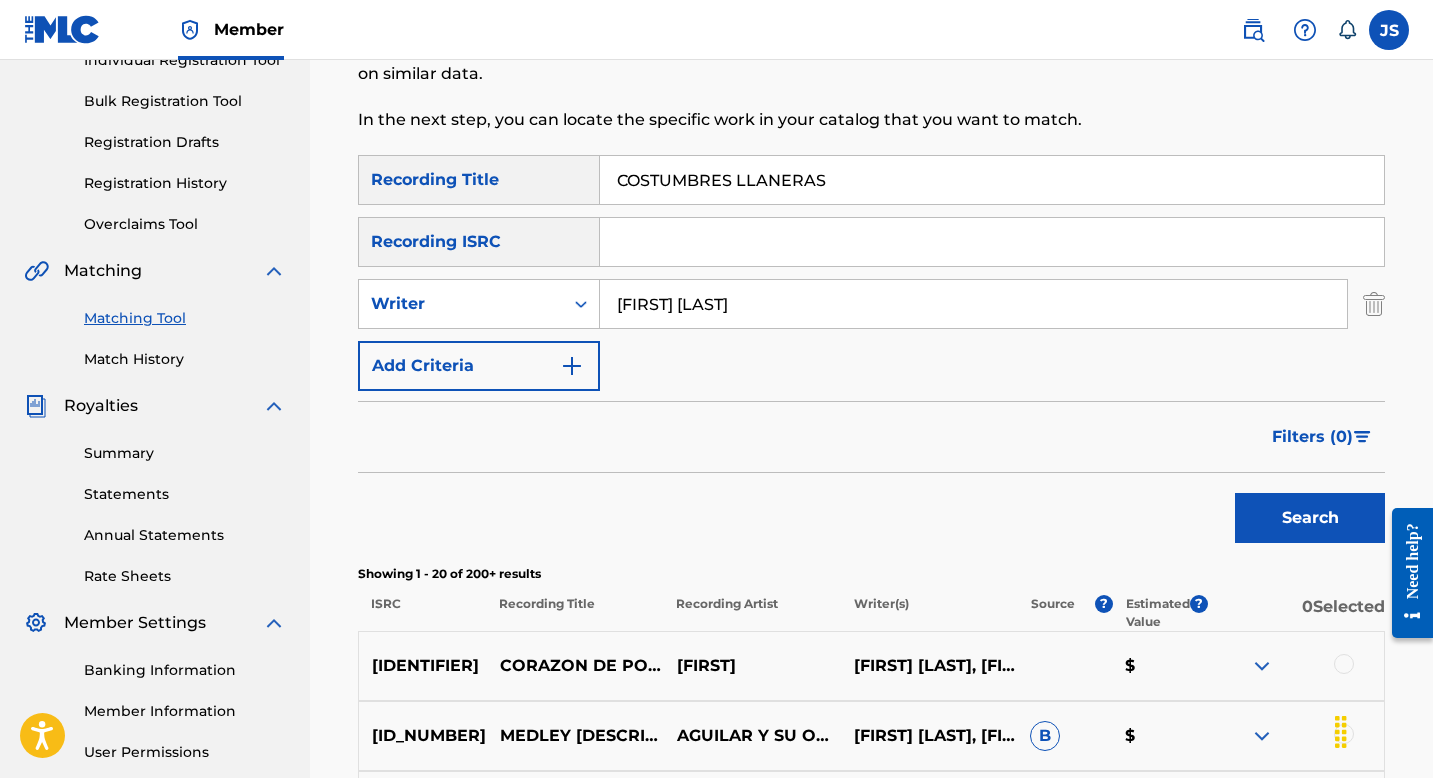 click on "Search" at bounding box center [1310, 518] 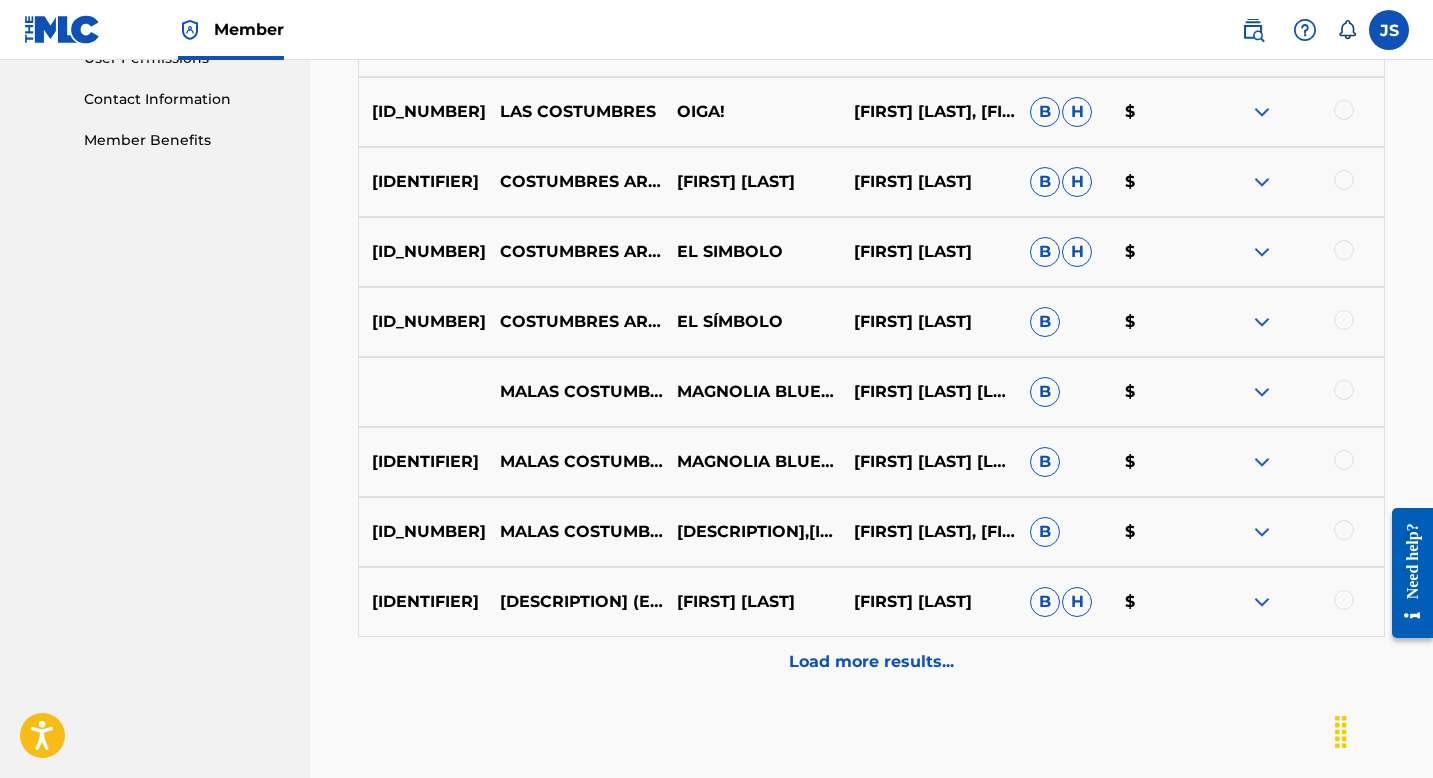 scroll, scrollTop: 990, scrollLeft: 0, axis: vertical 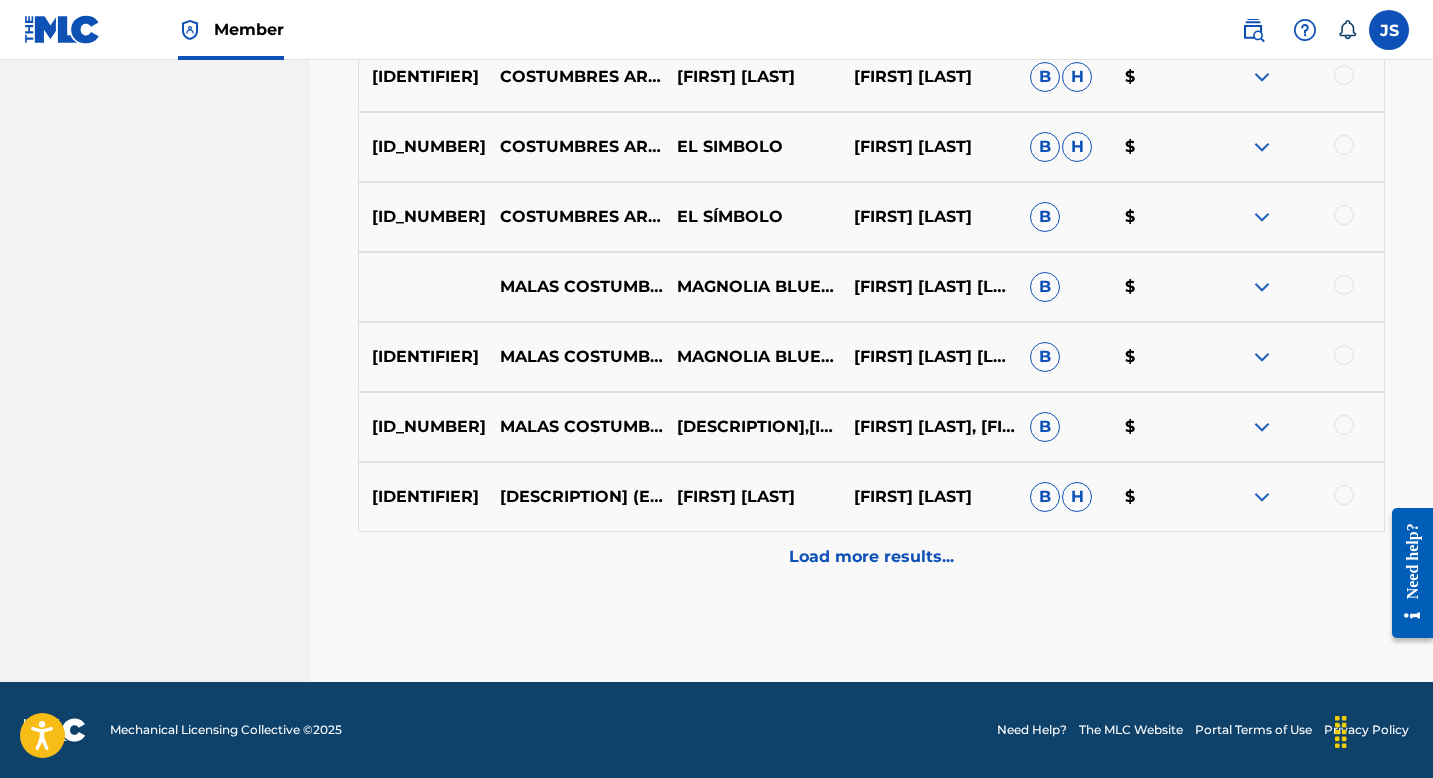 click on "Load more results..." at bounding box center (871, 557) 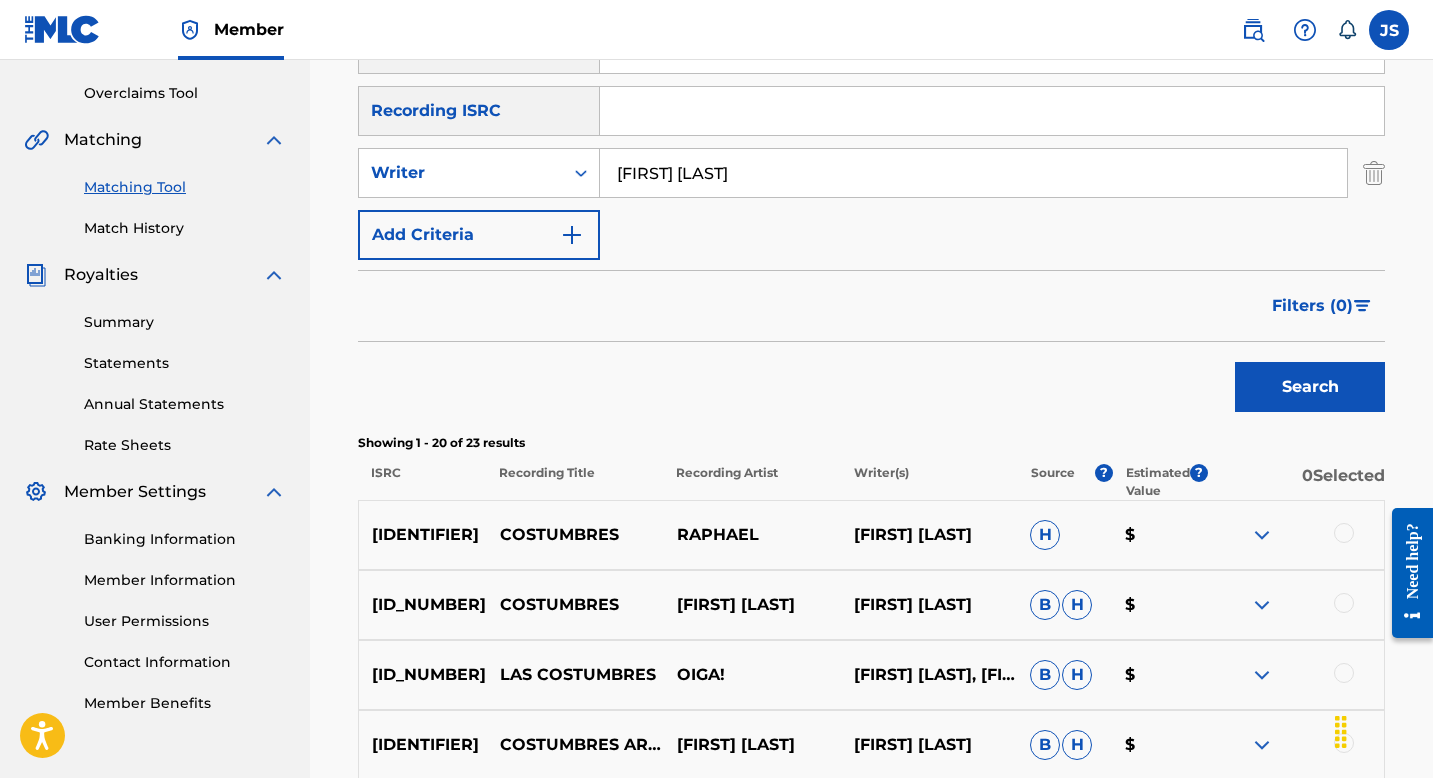 scroll, scrollTop: 0, scrollLeft: 0, axis: both 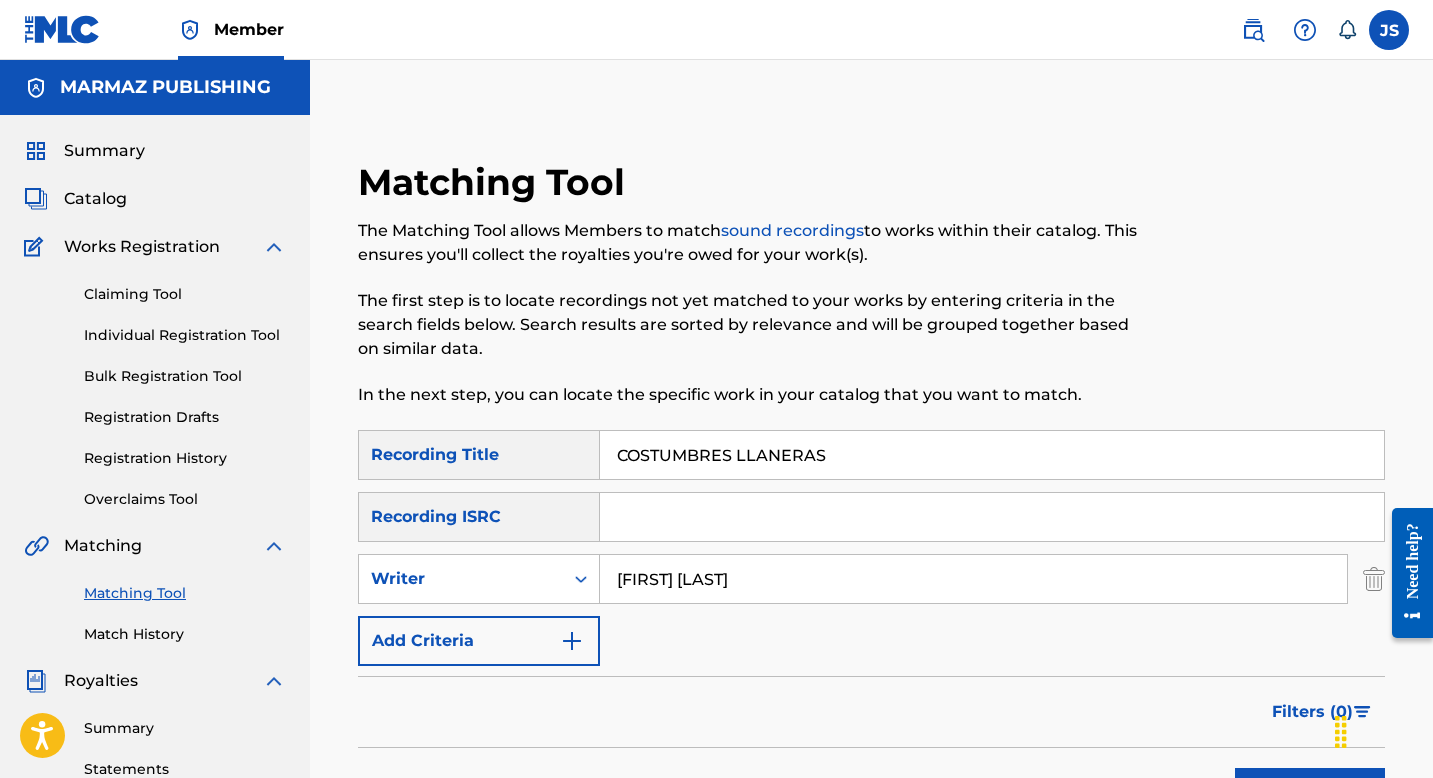click at bounding box center [992, 517] 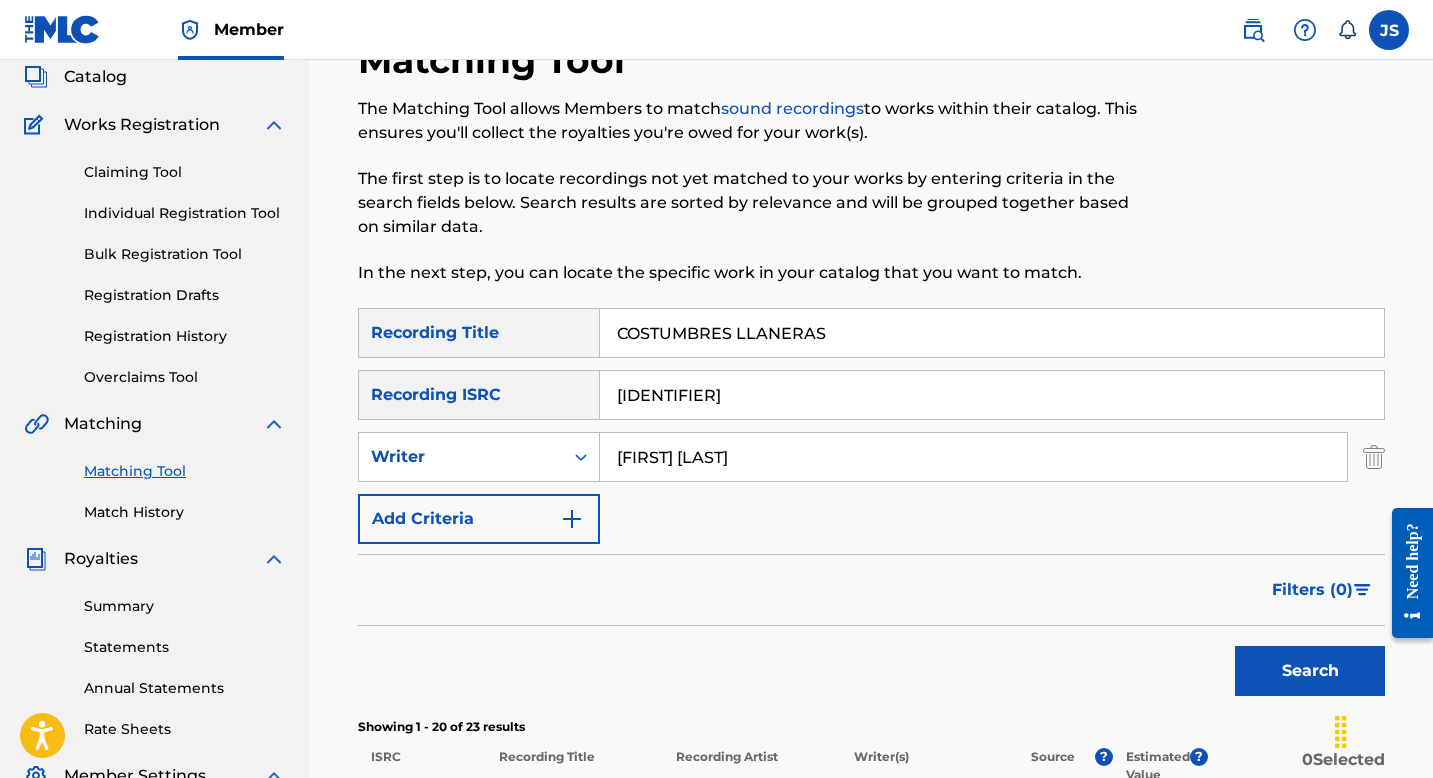 scroll, scrollTop: 168, scrollLeft: 0, axis: vertical 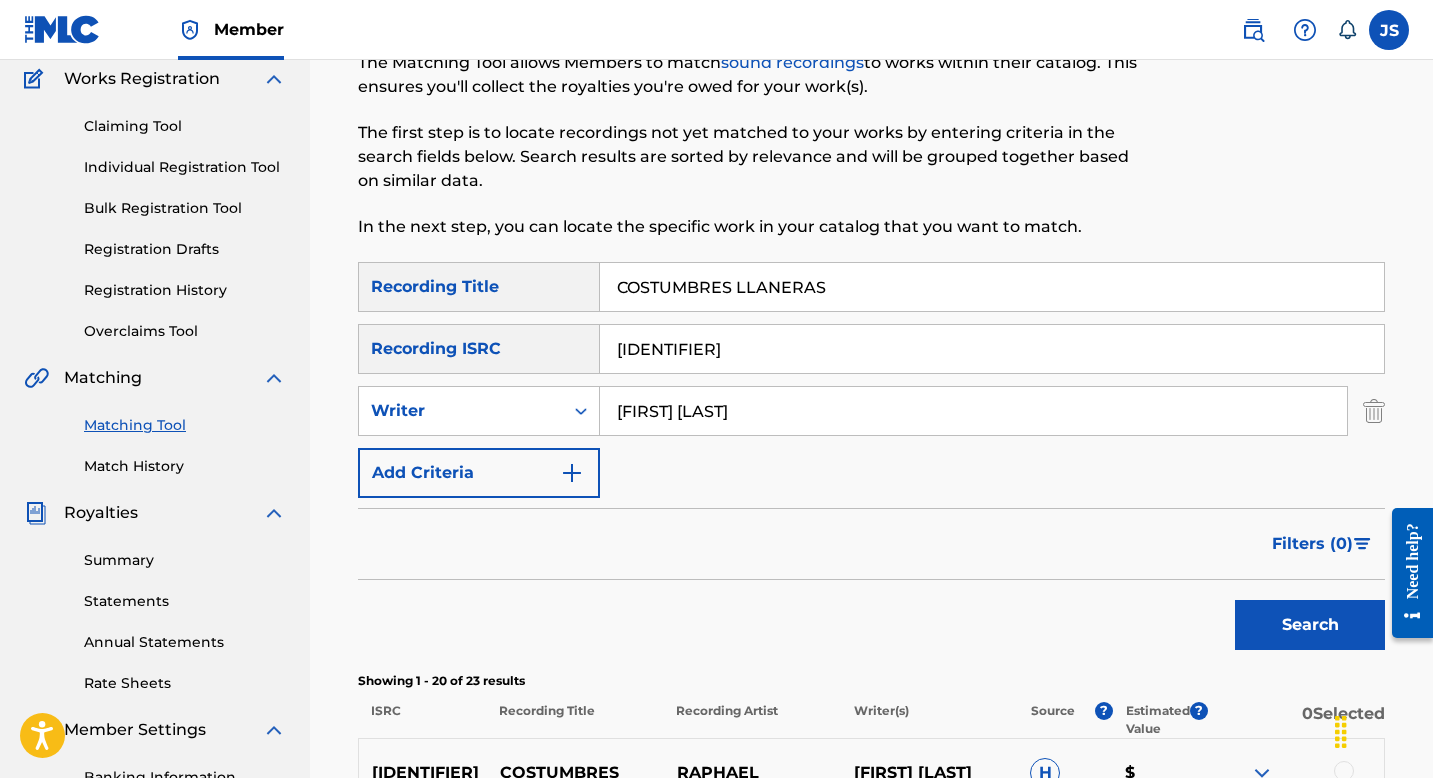 type on "[IDENTIFIER]" 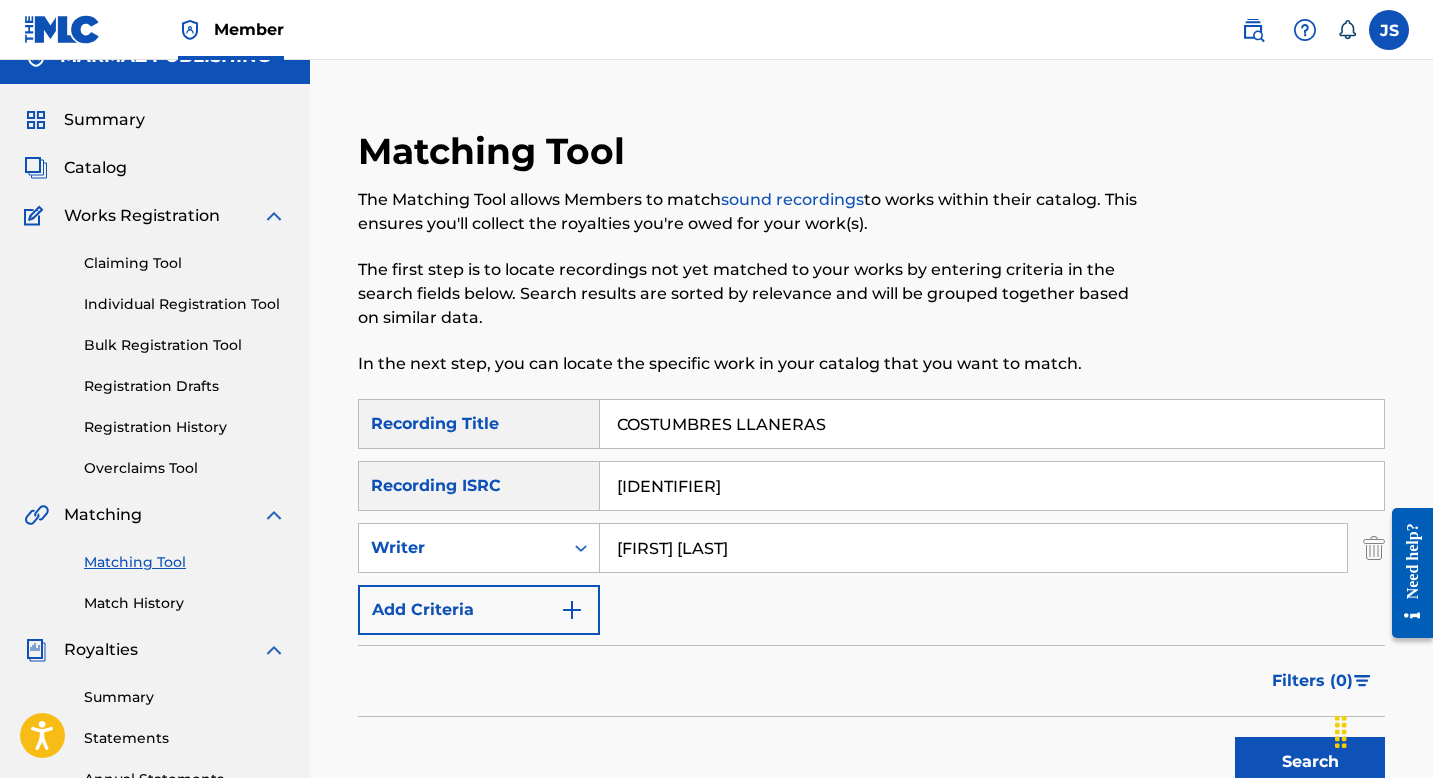 scroll, scrollTop: 0, scrollLeft: 0, axis: both 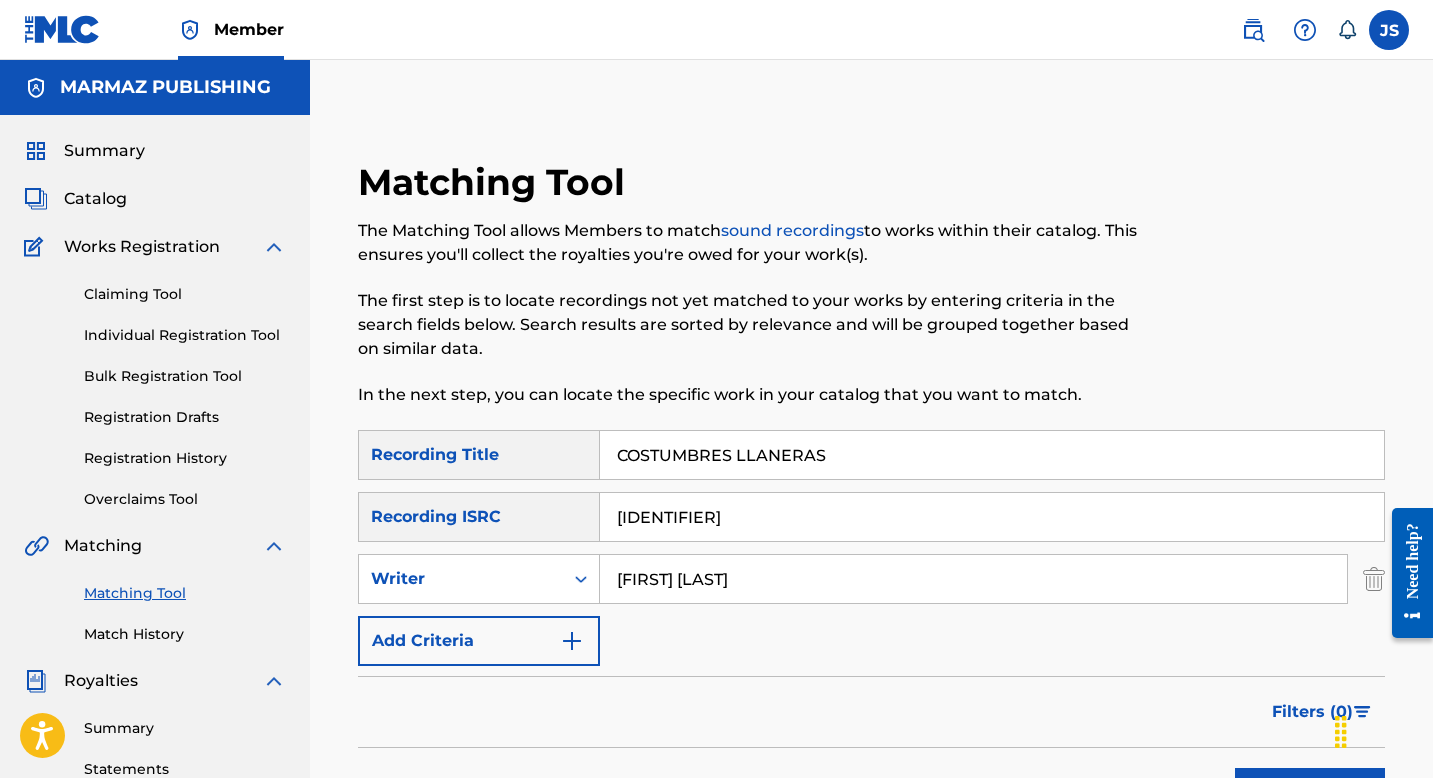 click on "COSTUMBRES LLANERAS" at bounding box center [992, 455] 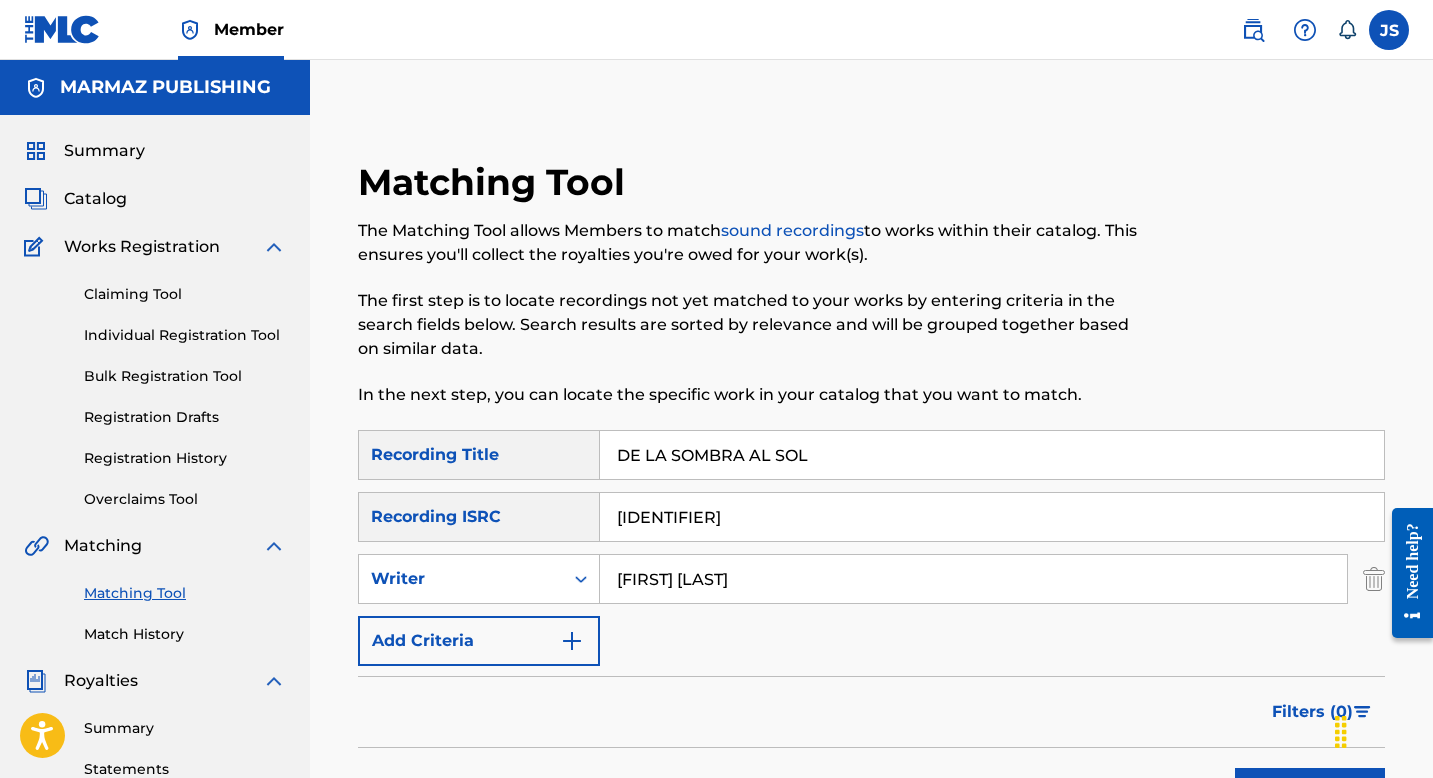 type on "DE LA SOMBRA AL SOL" 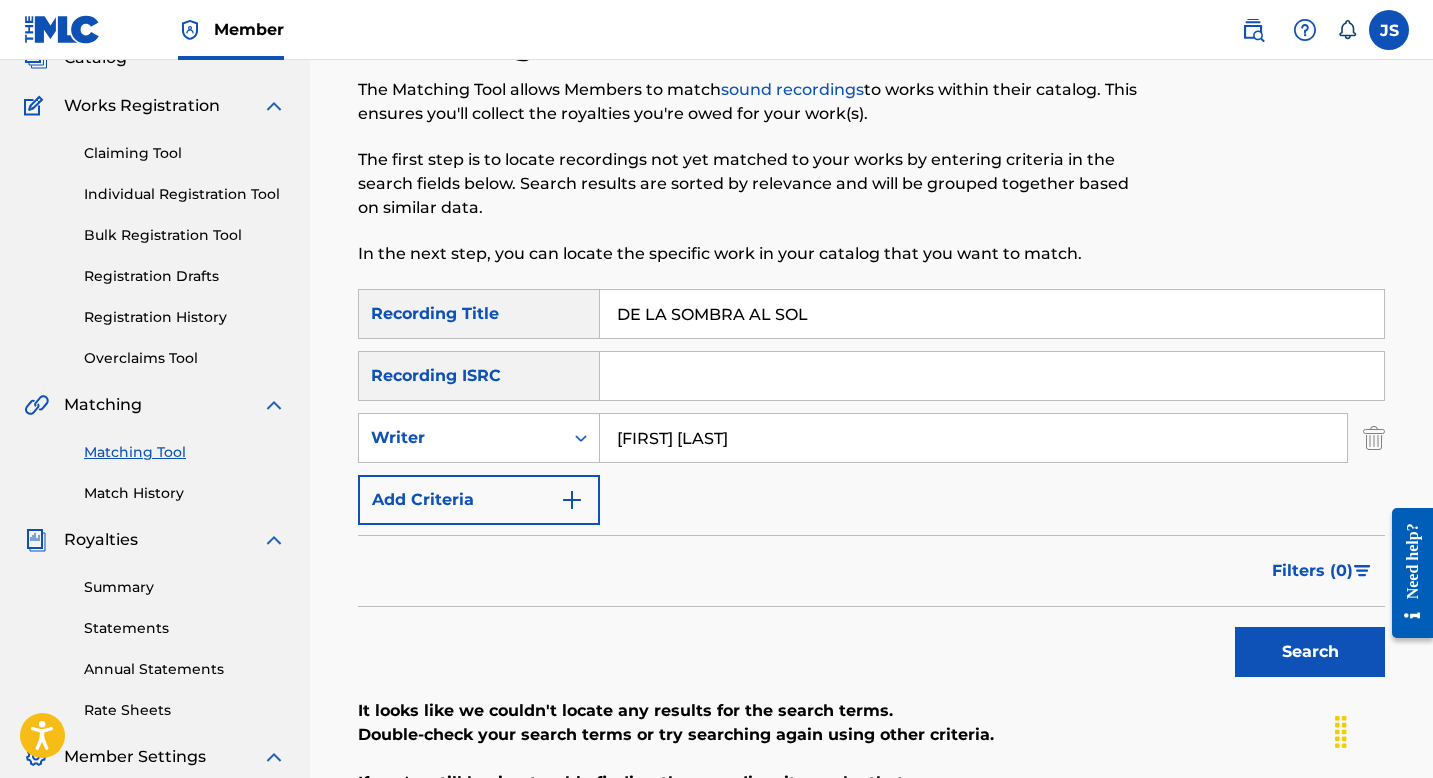 scroll, scrollTop: 144, scrollLeft: 0, axis: vertical 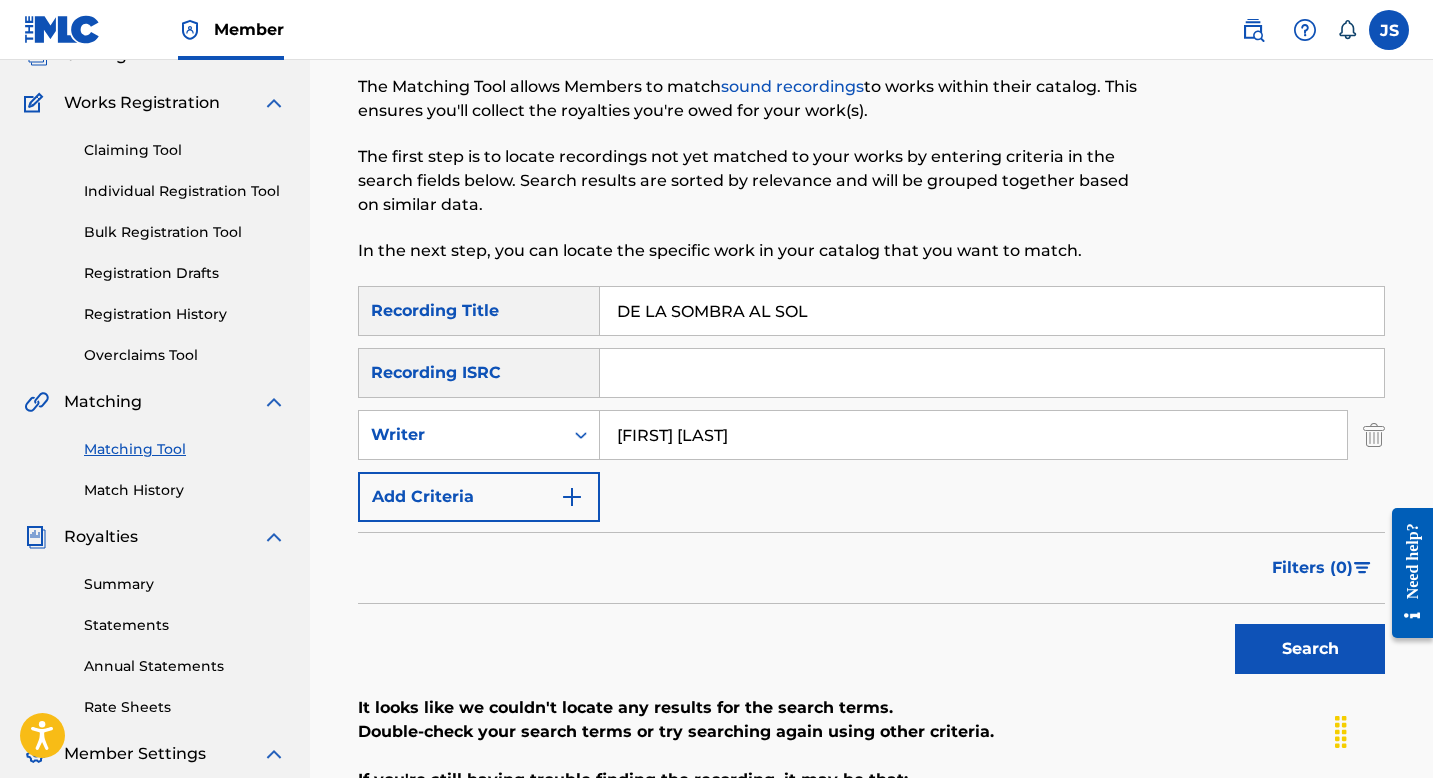 type 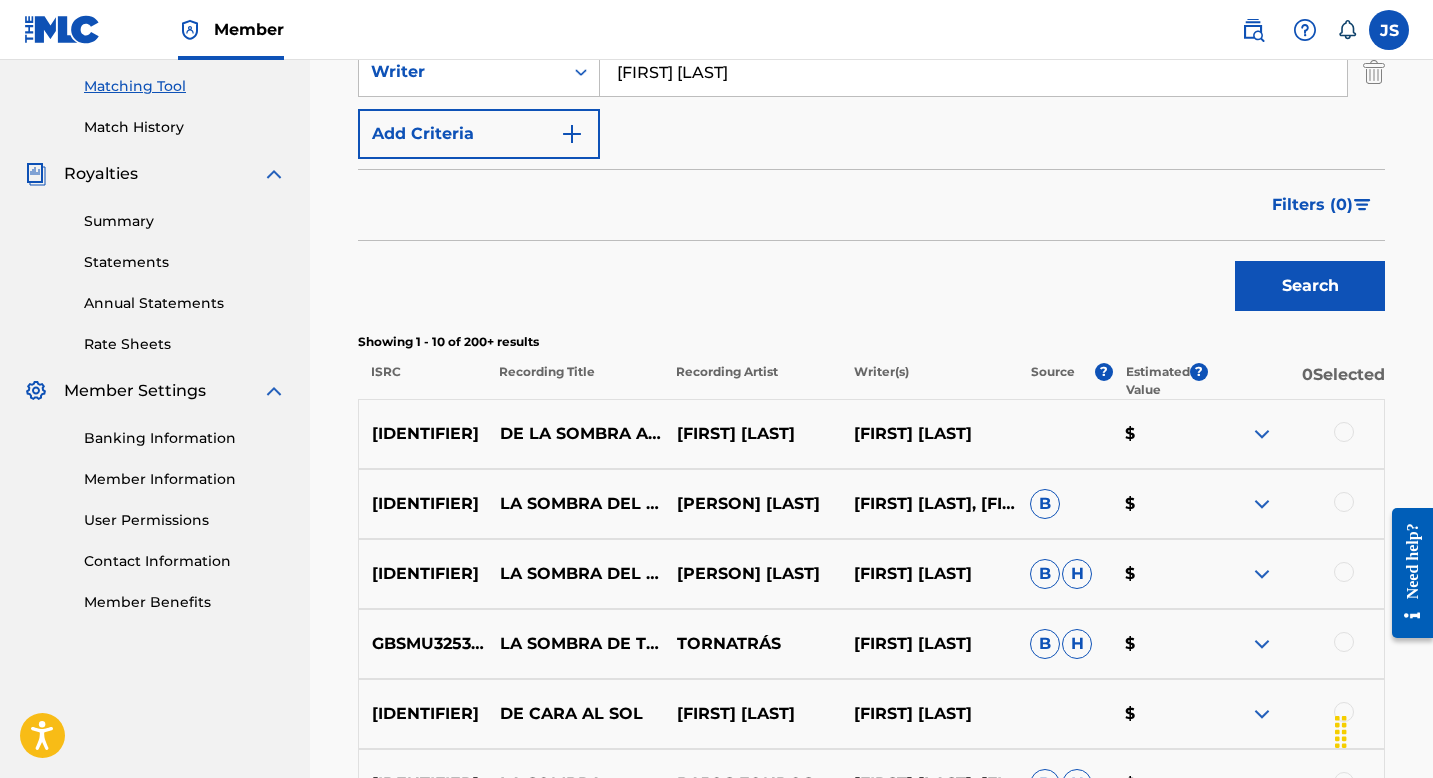 scroll, scrollTop: 449, scrollLeft: 0, axis: vertical 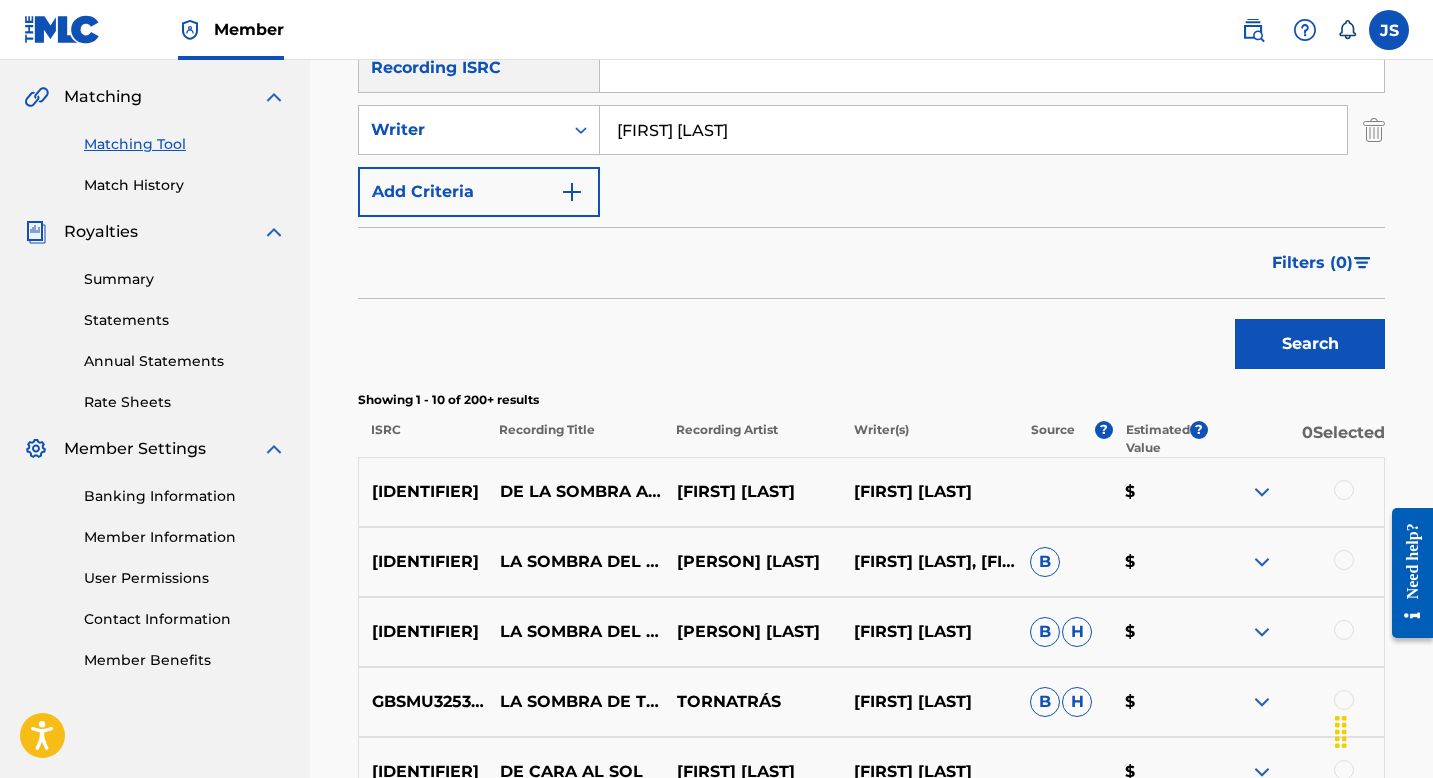 click at bounding box center (1344, 490) 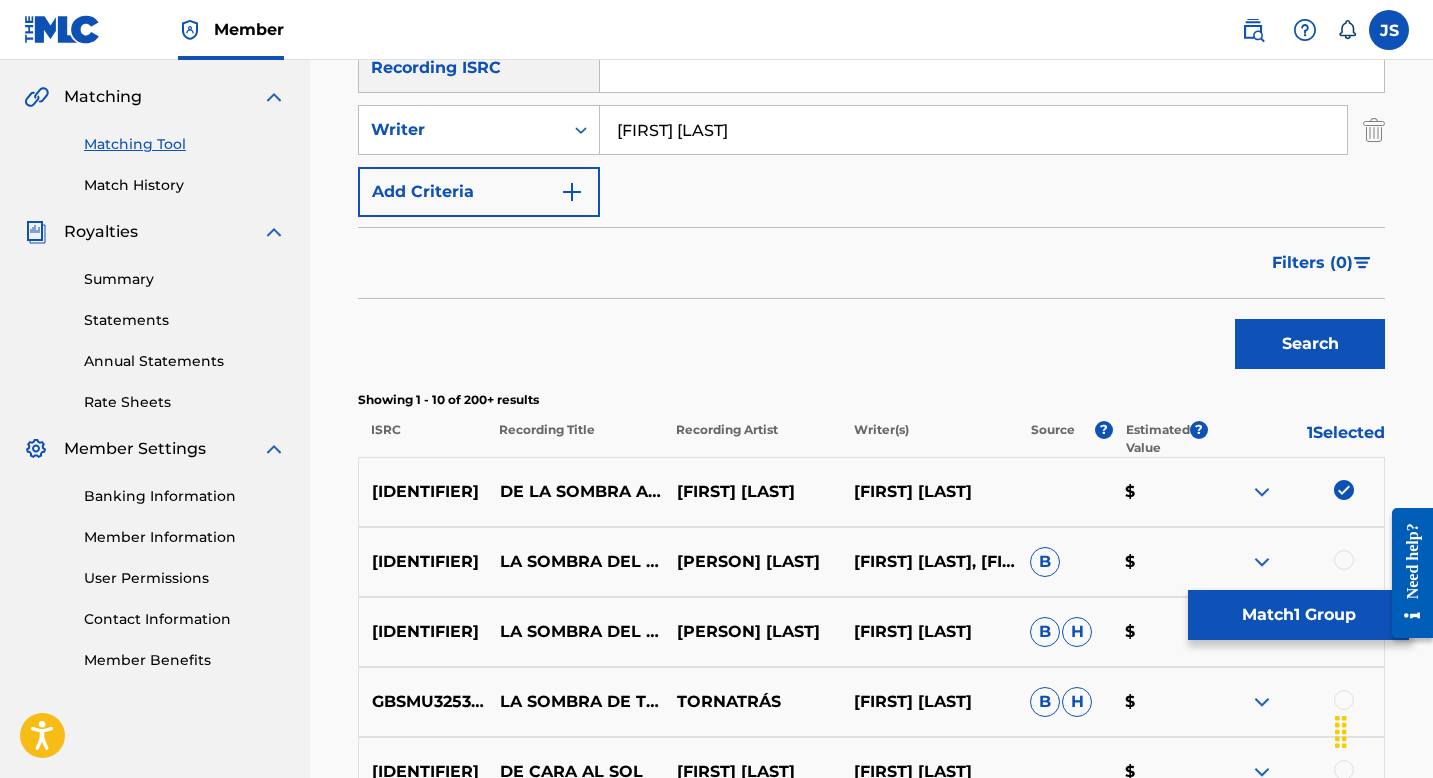 click on "Match  1 Group" at bounding box center [1298, 615] 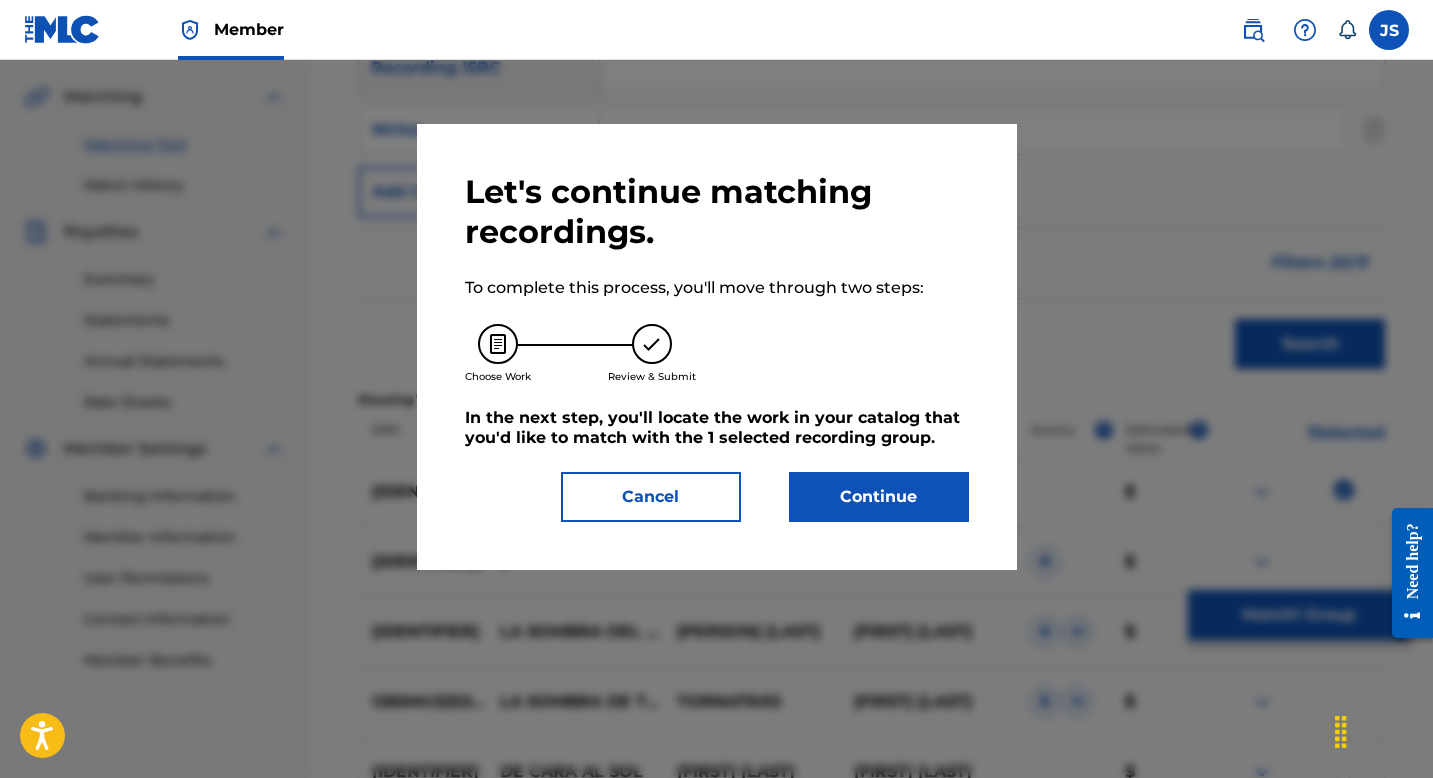 click on "Continue" at bounding box center [879, 497] 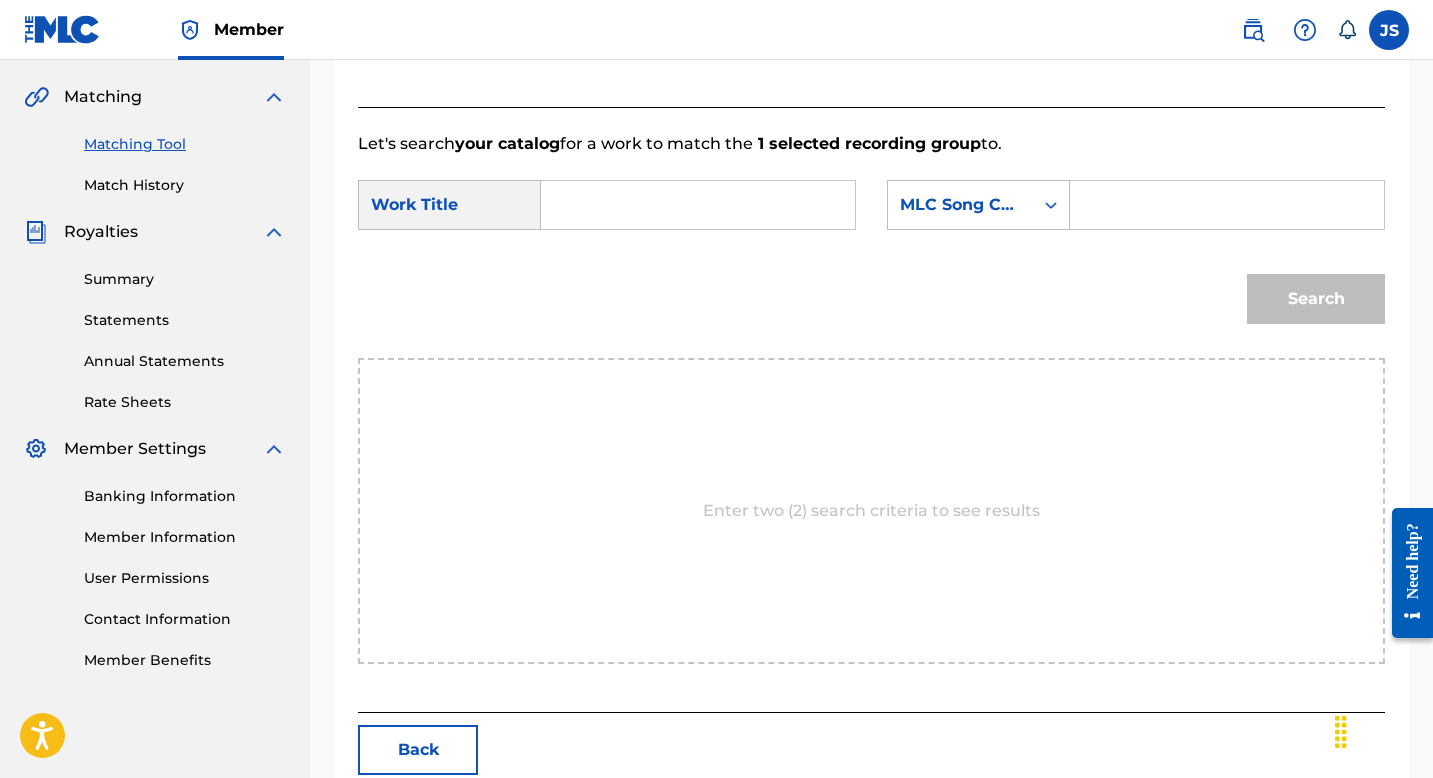 click at bounding box center [698, 205] 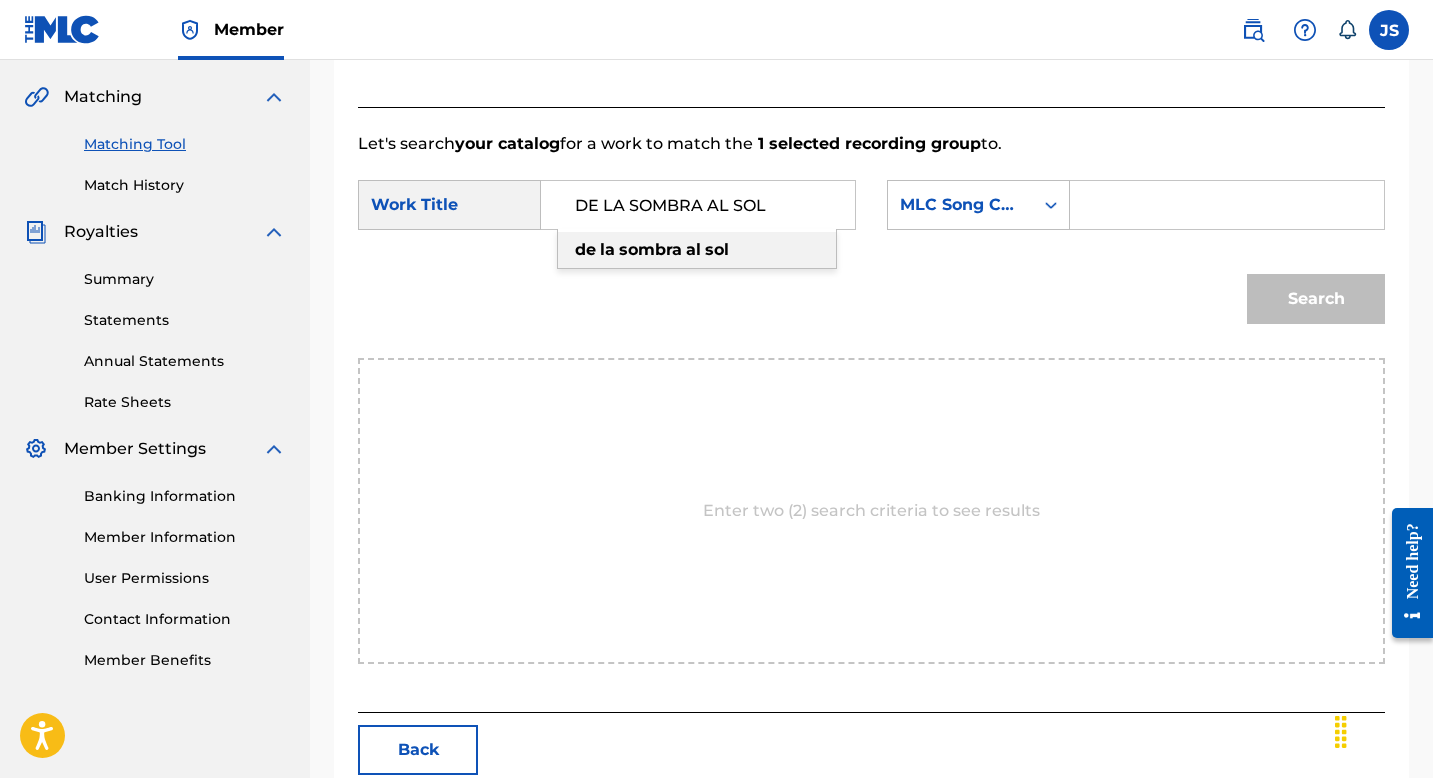 type on "DE LA SOMBRA AL SOL" 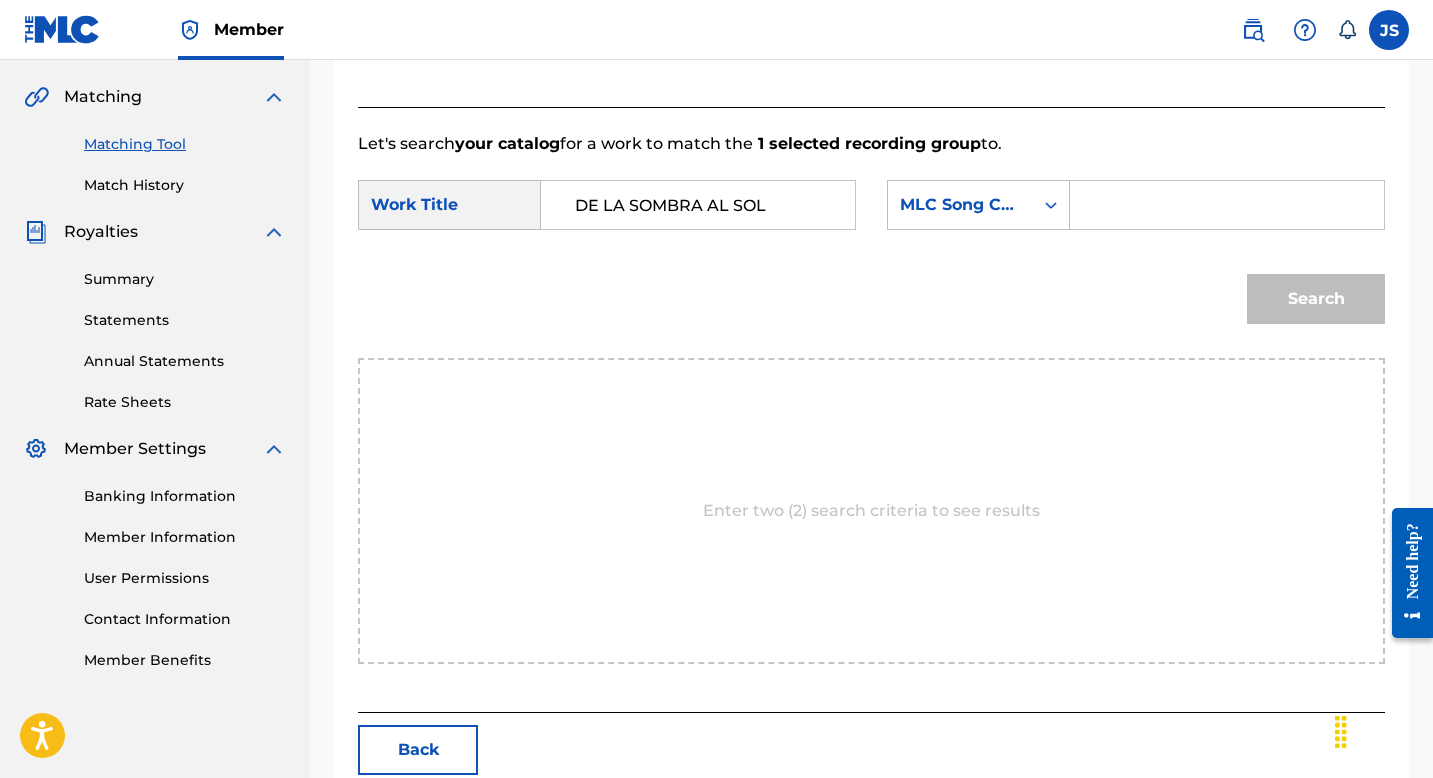 paste on "[IDENTIFIER]" 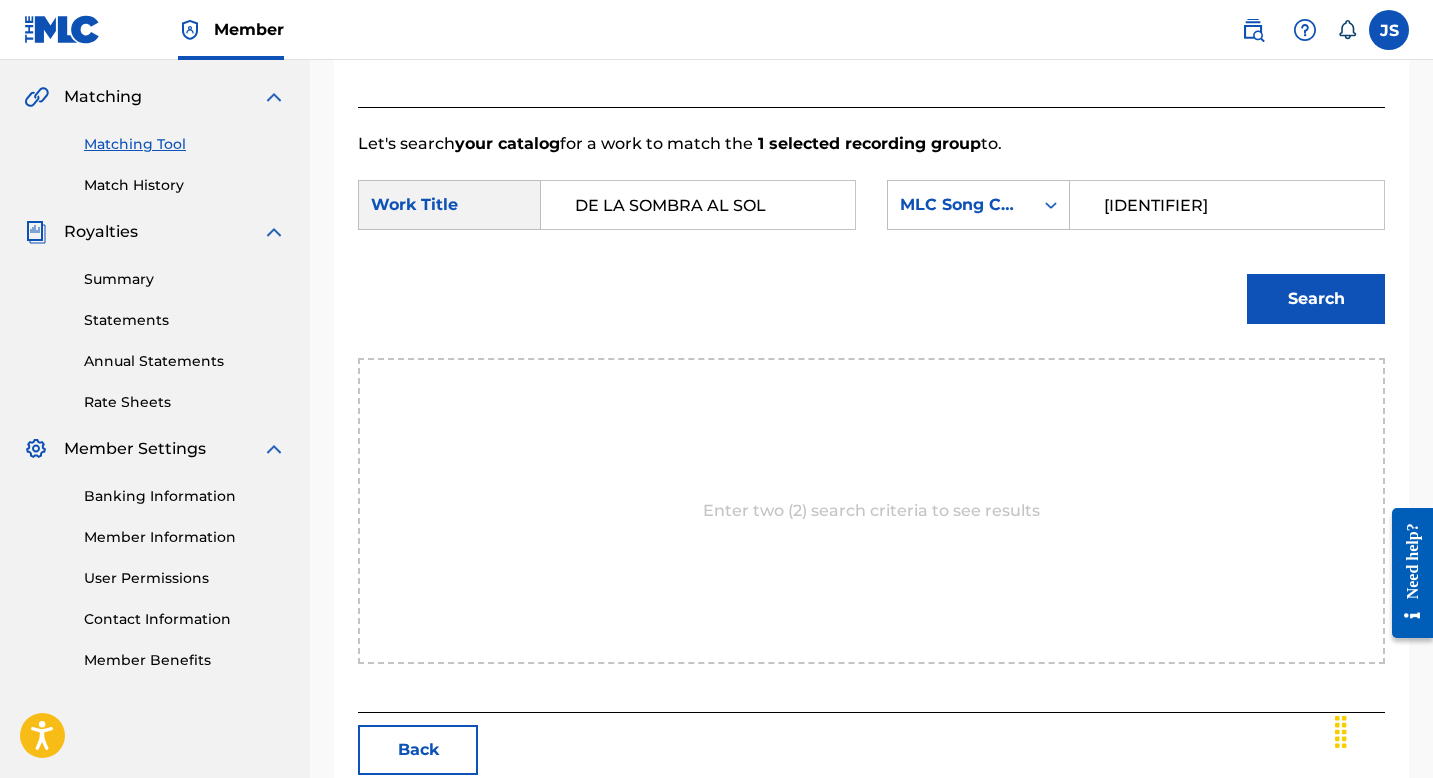 type on "[IDENTIFIER]" 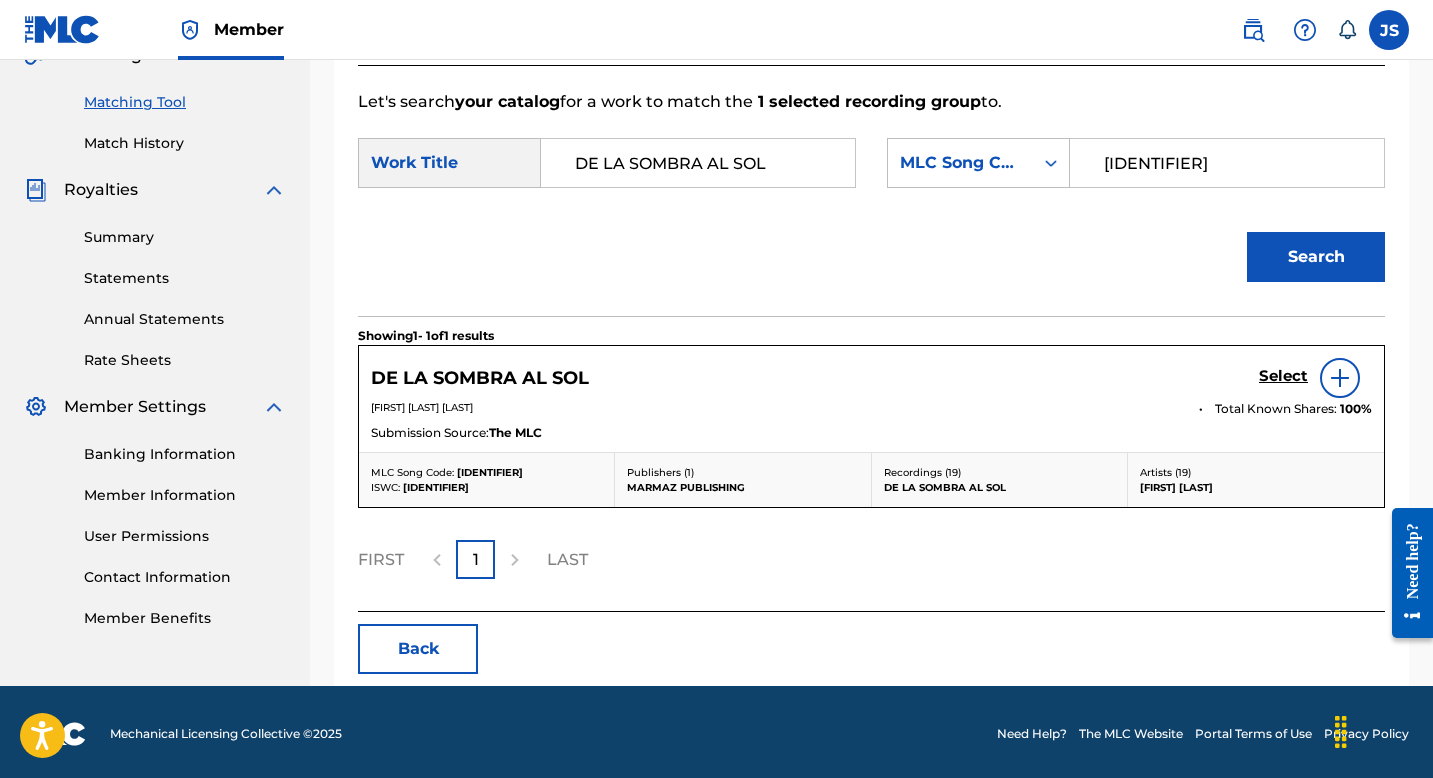 scroll, scrollTop: 495, scrollLeft: 0, axis: vertical 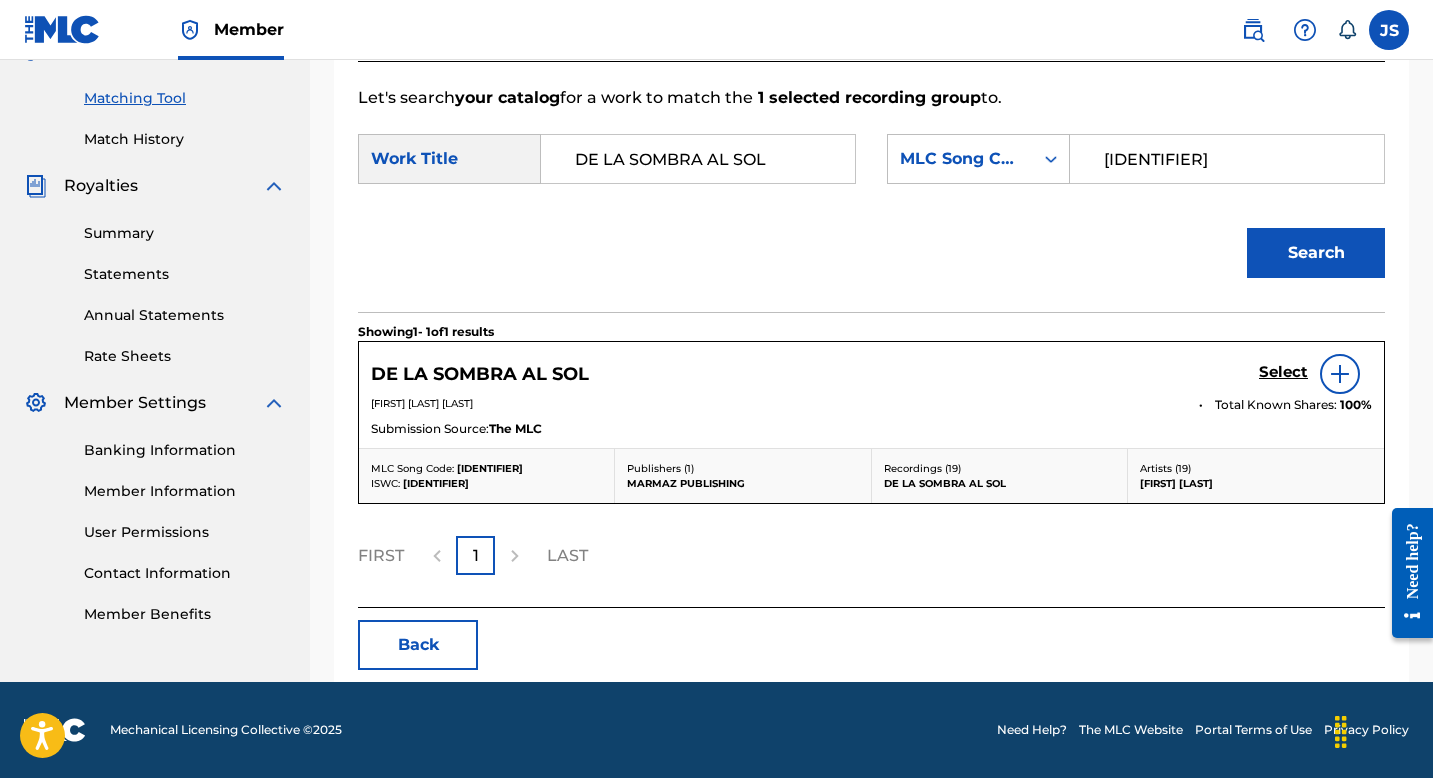 click on "Select" at bounding box center [1283, 372] 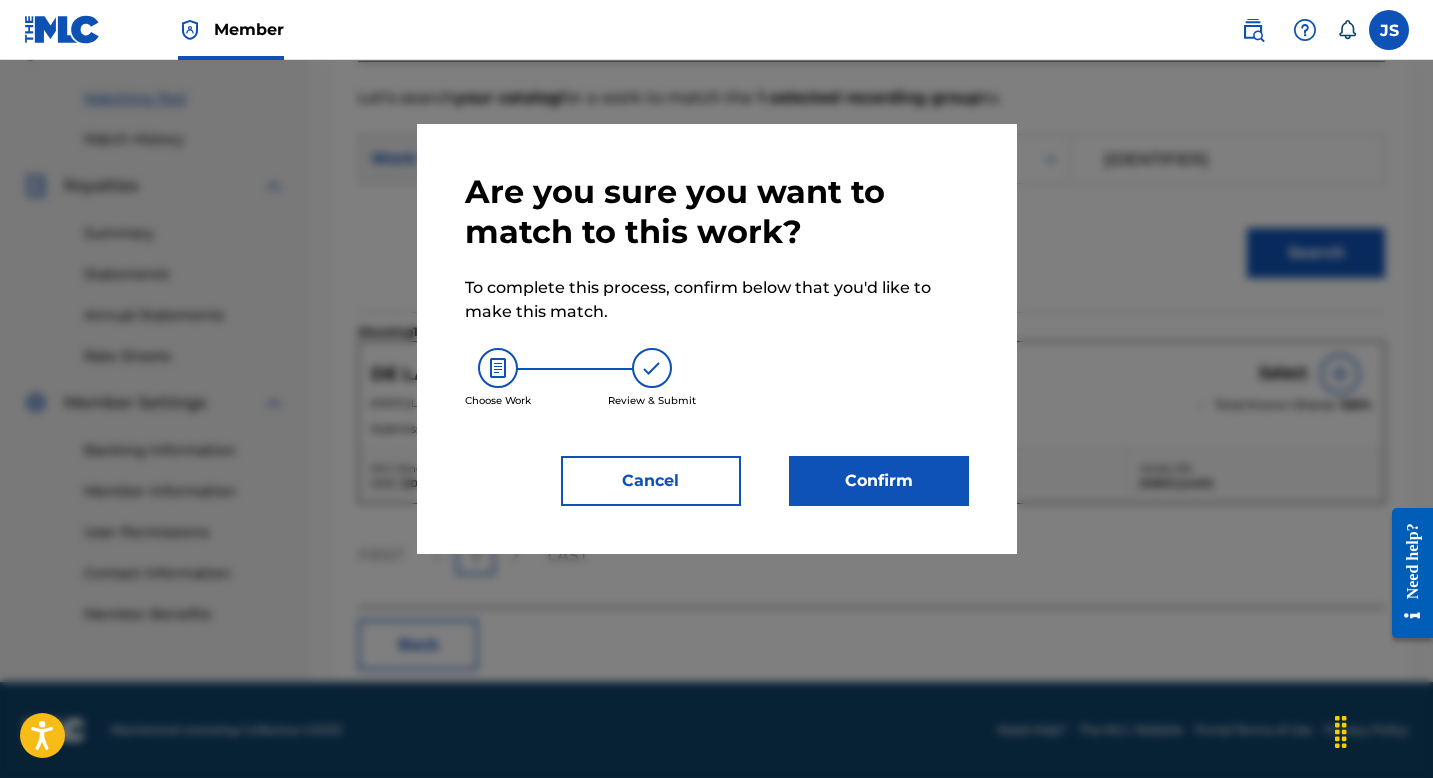 click on "Confirm" at bounding box center (879, 481) 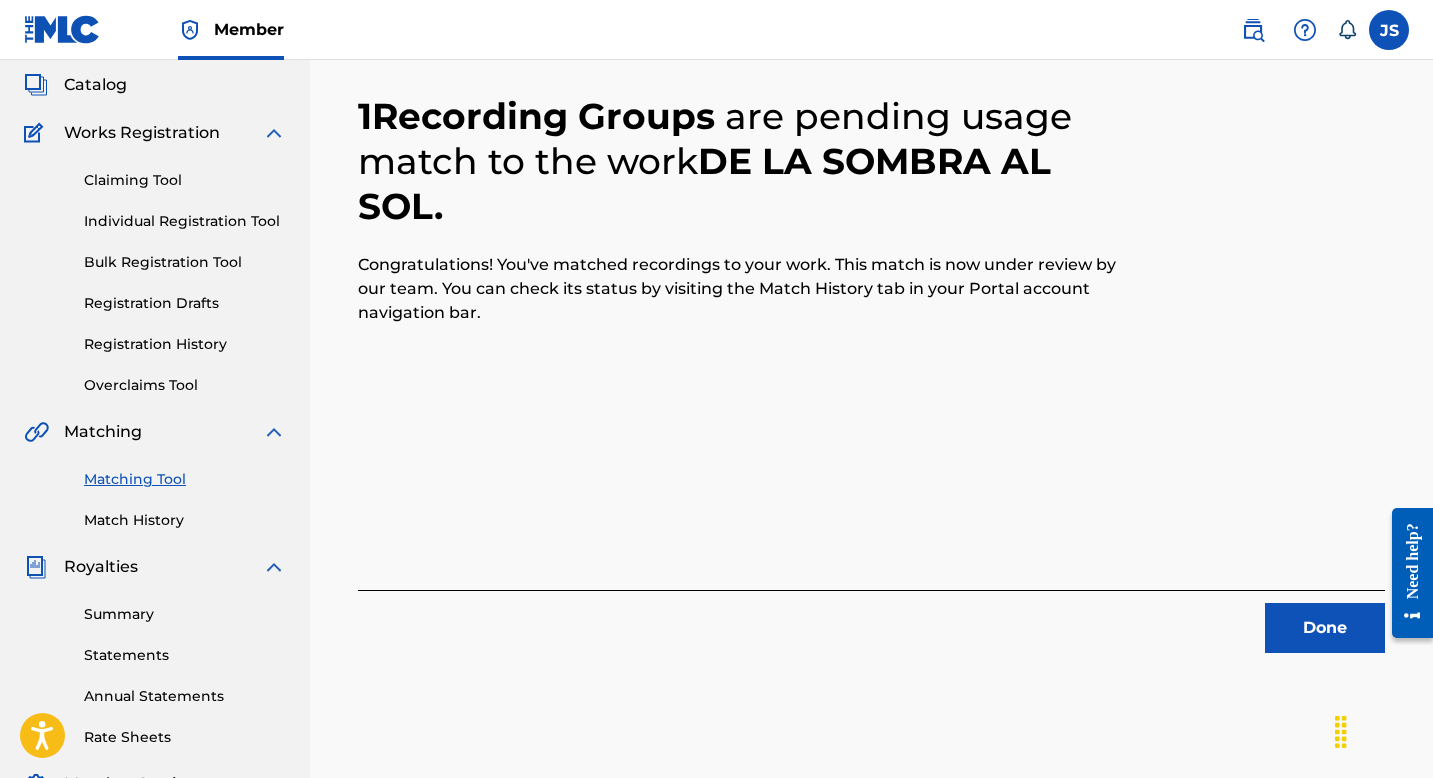 scroll, scrollTop: 163, scrollLeft: 0, axis: vertical 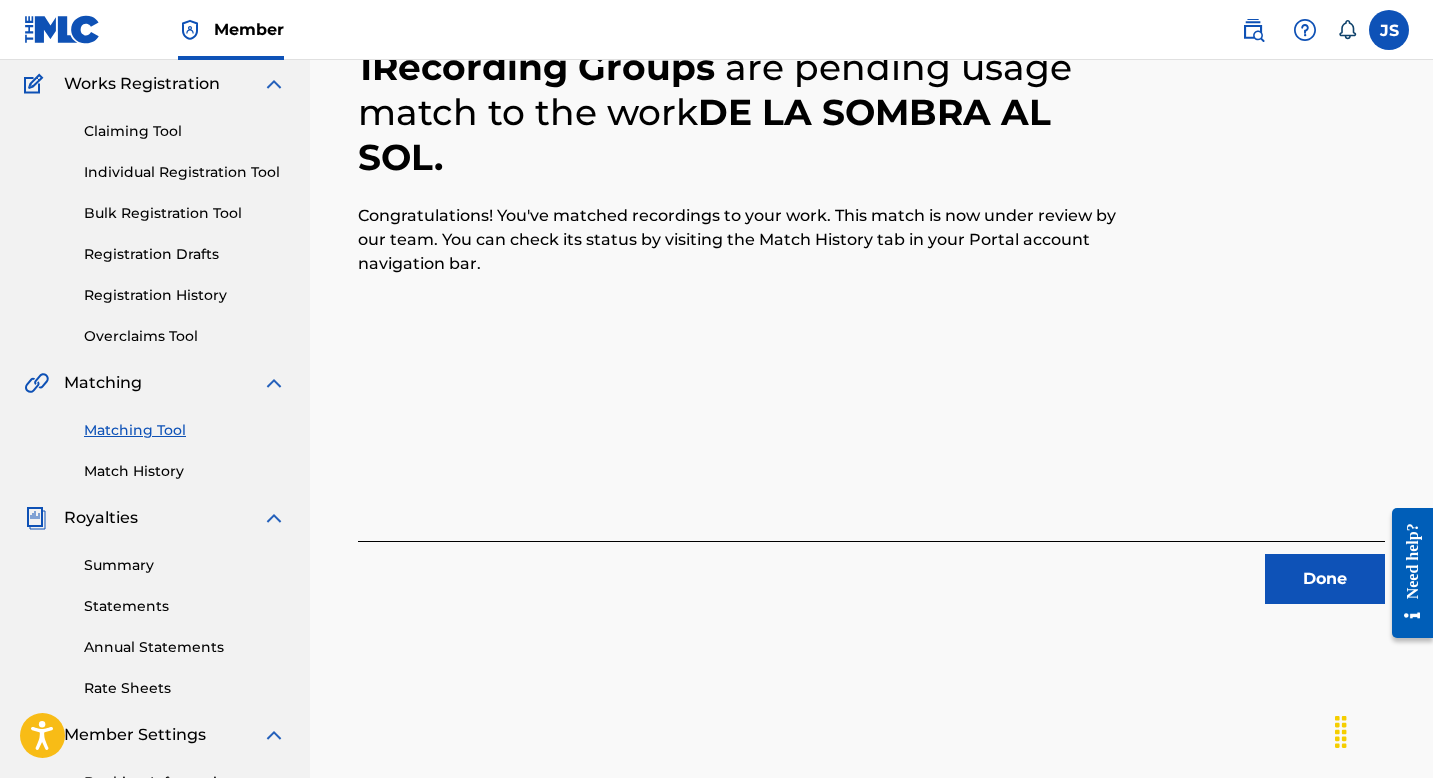 click on "Done" at bounding box center [1325, 579] 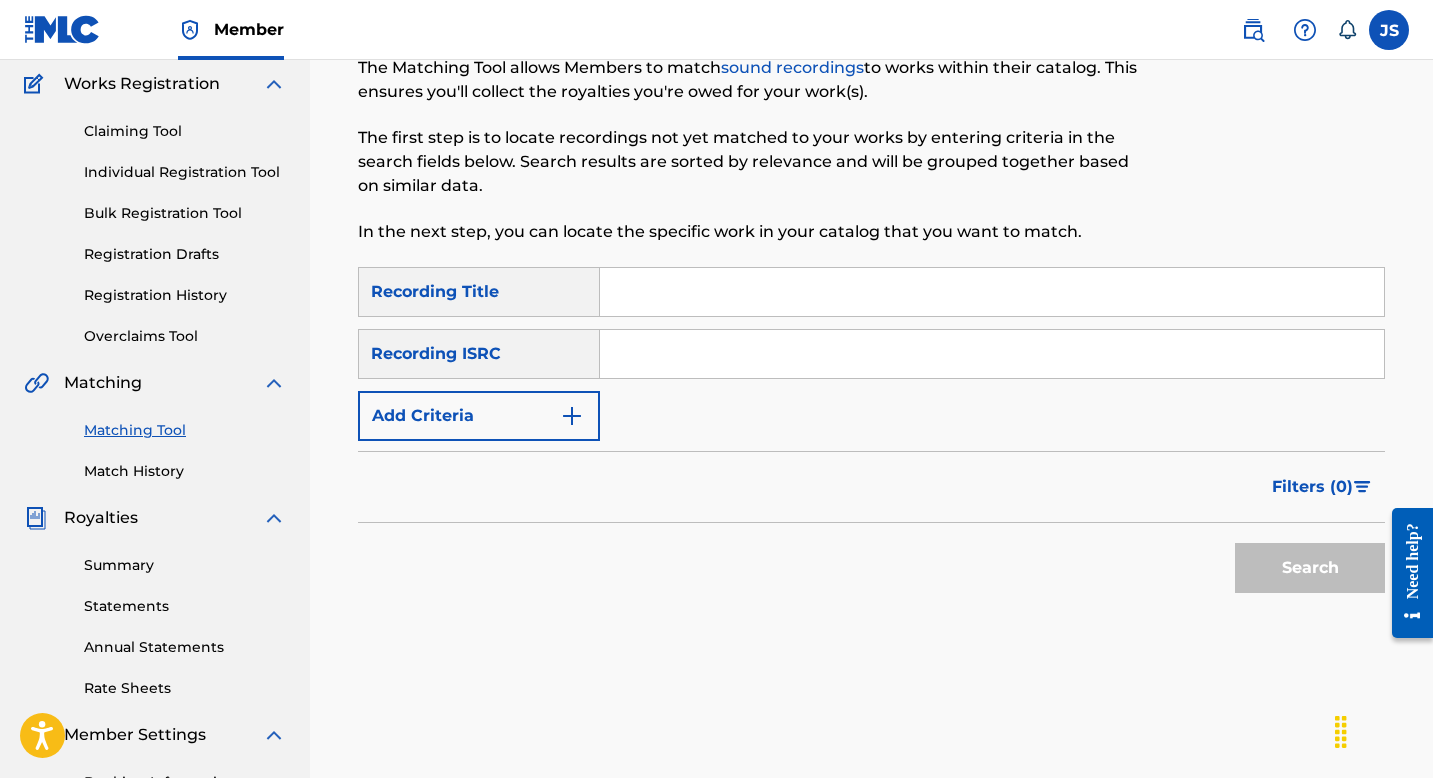 click at bounding box center (992, 292) 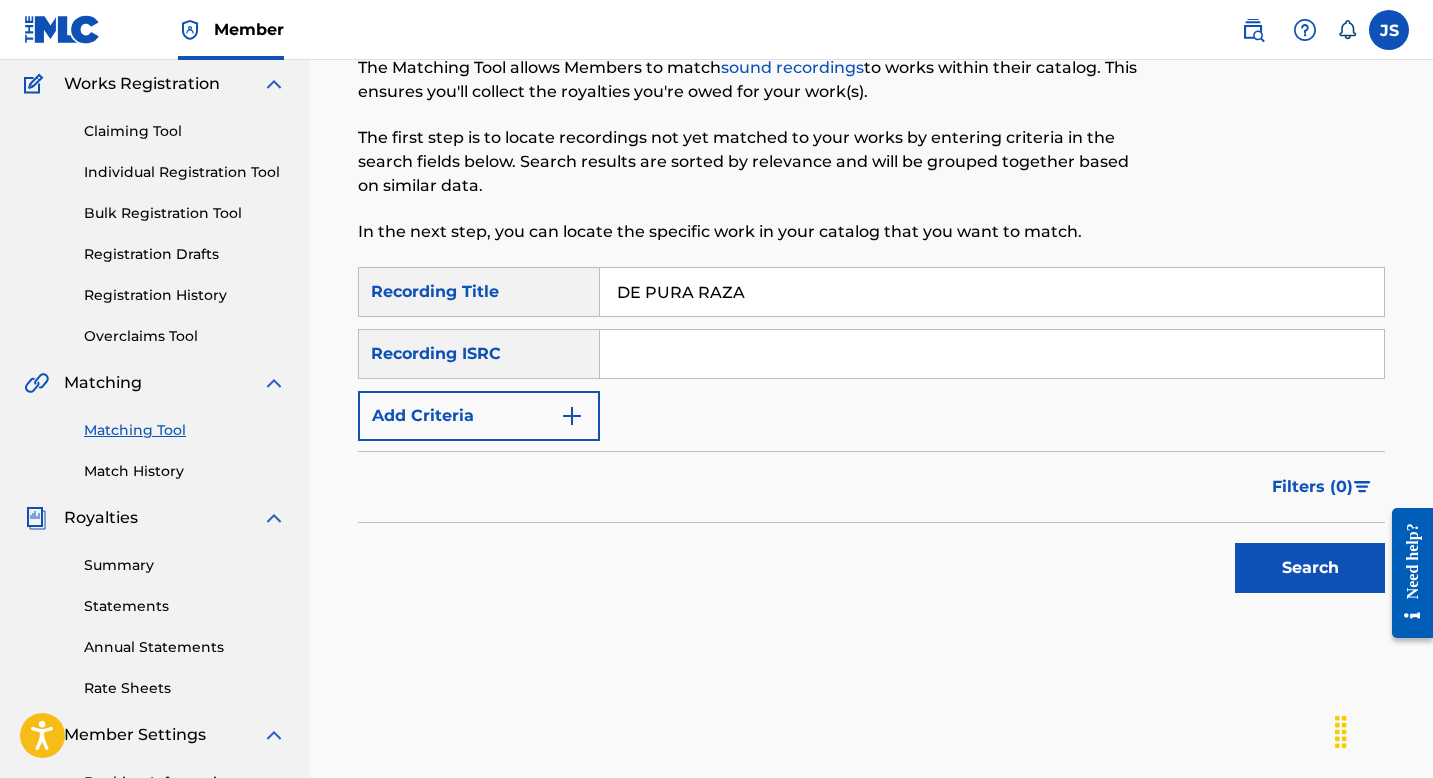 type on "DE PURA RAZA" 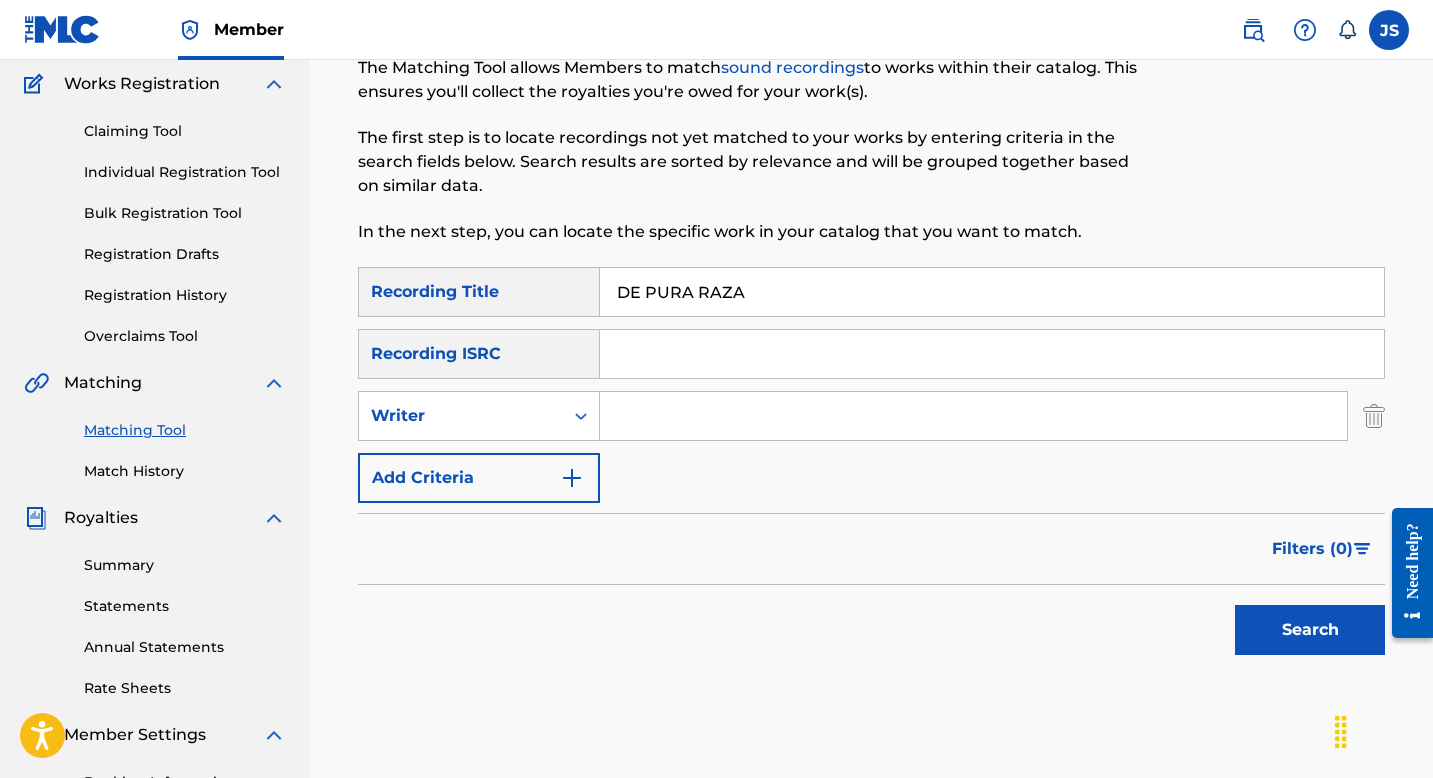 click at bounding box center (973, 416) 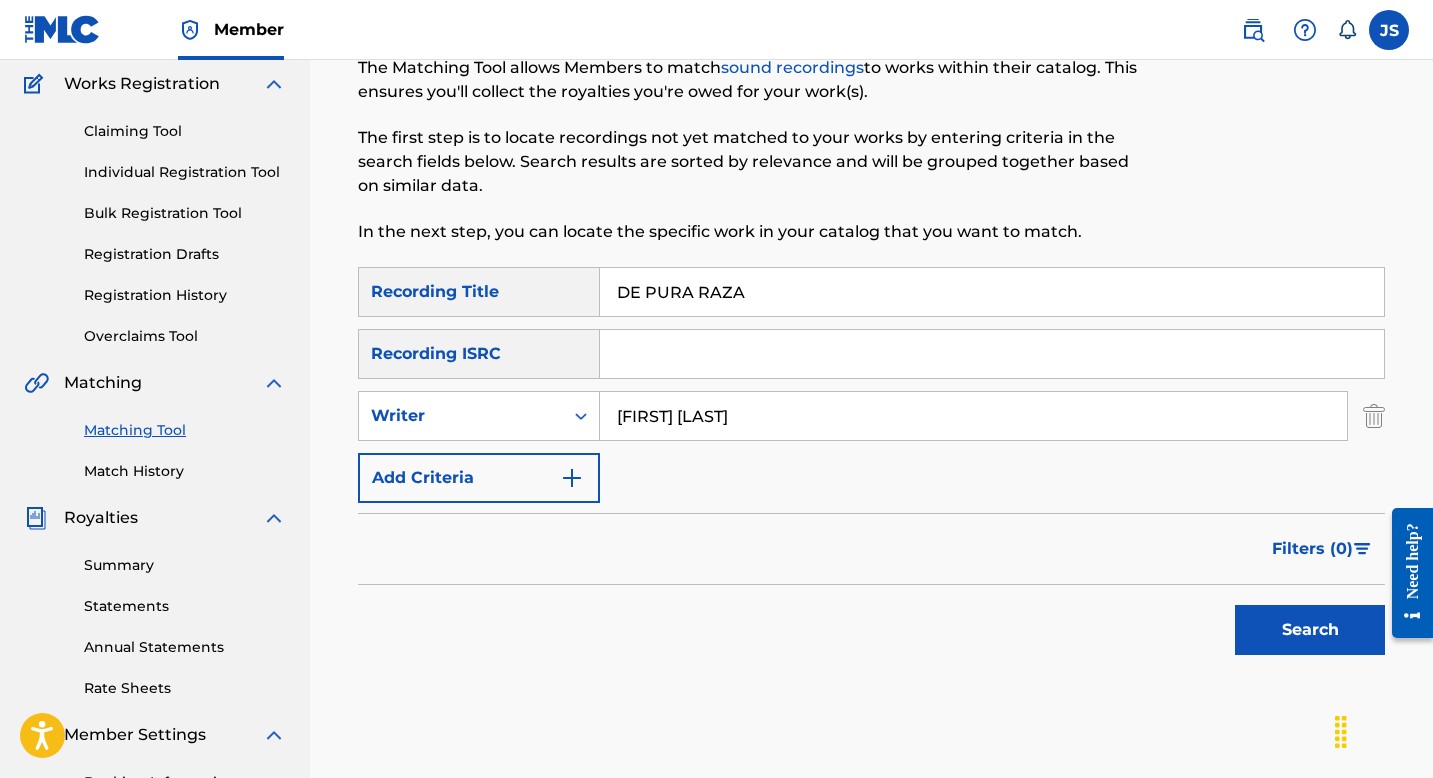 type on "[FIRST] [LAST]" 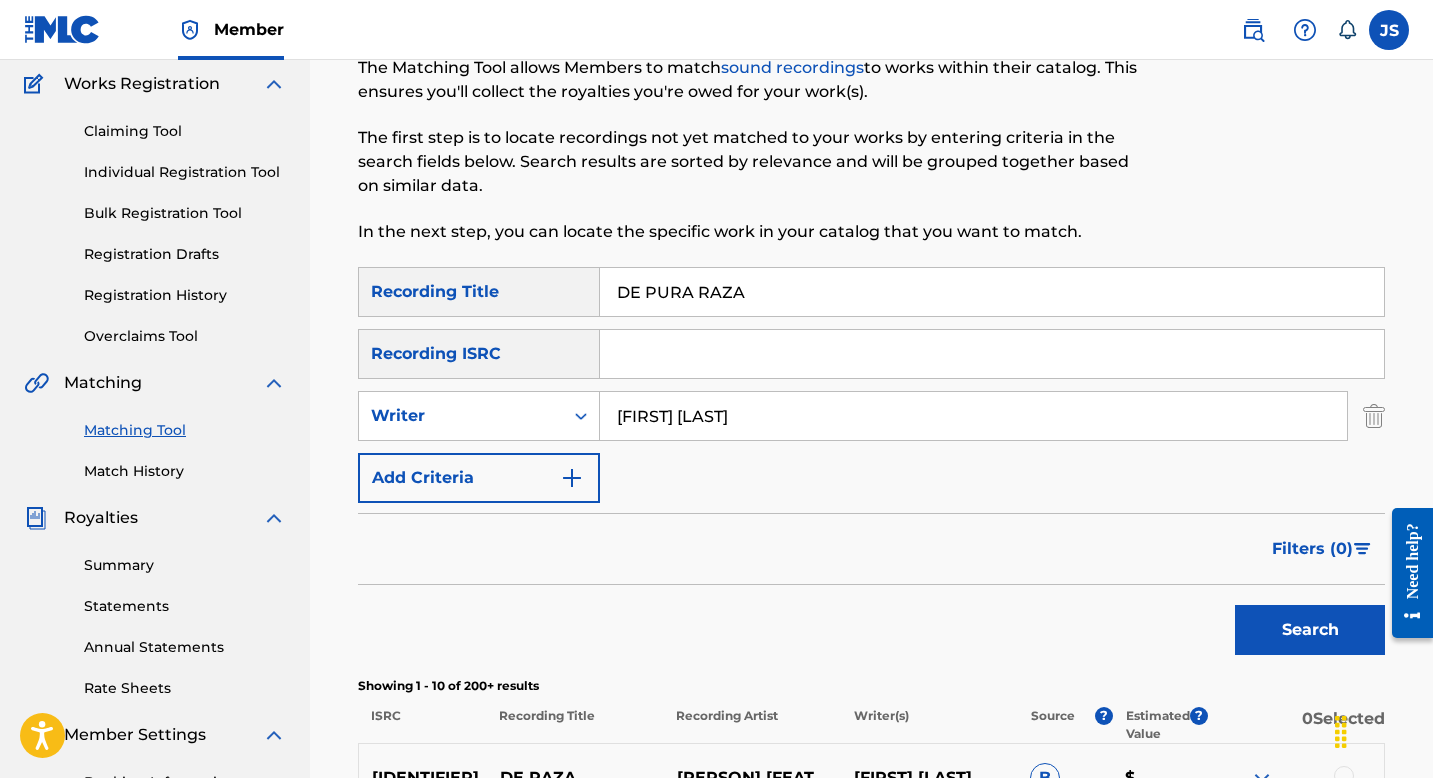 click on "Search" at bounding box center [1310, 630] 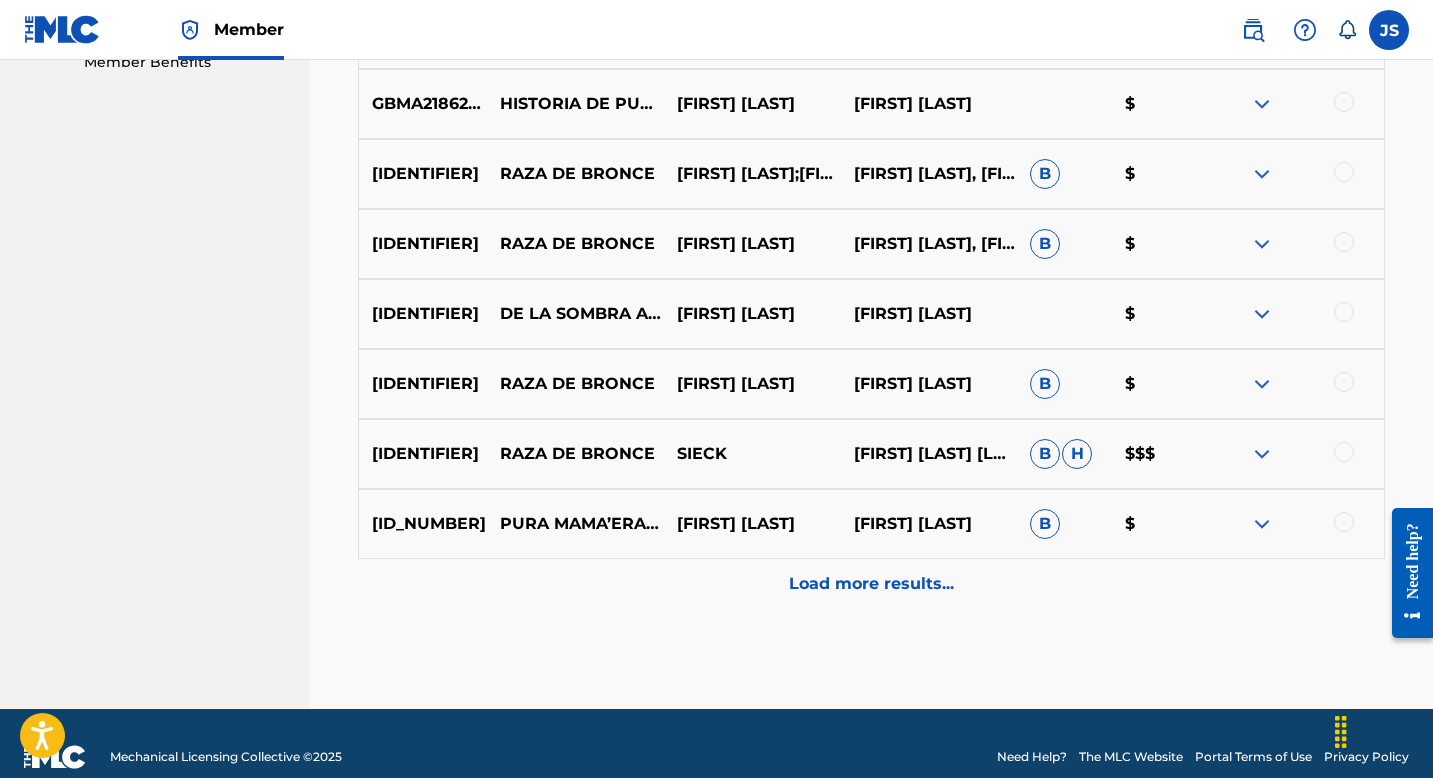 scroll, scrollTop: 1071, scrollLeft: 0, axis: vertical 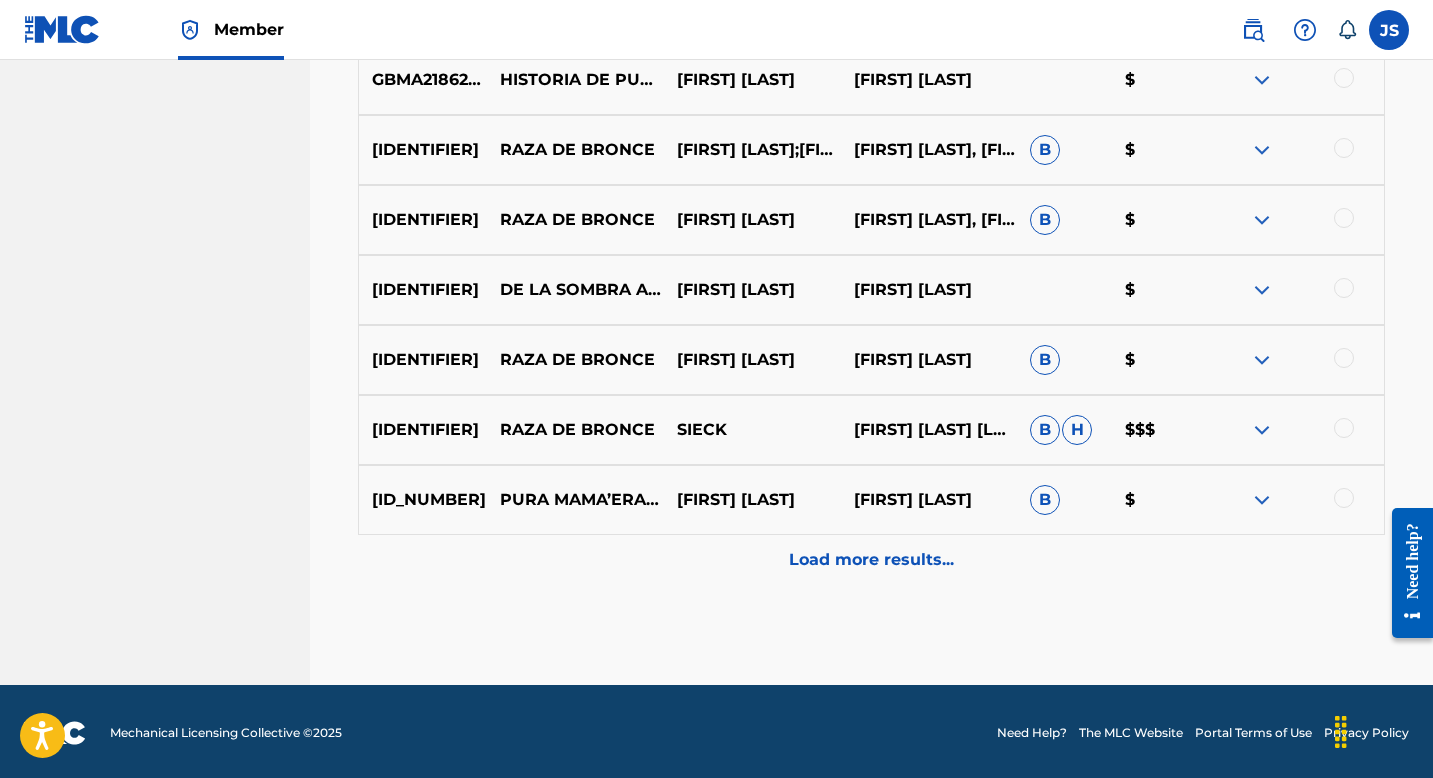 click on "Load more results..." at bounding box center [871, 560] 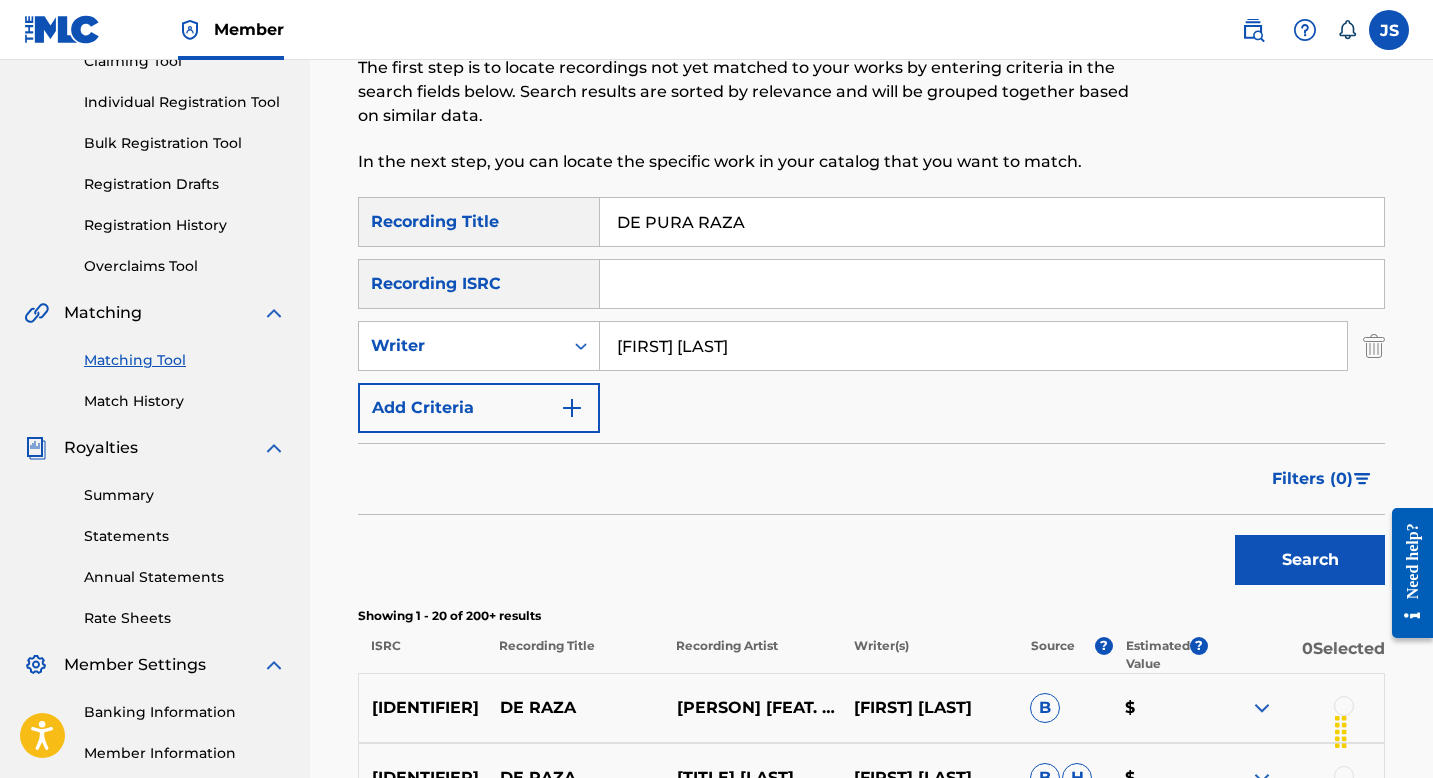 scroll, scrollTop: 0, scrollLeft: 0, axis: both 